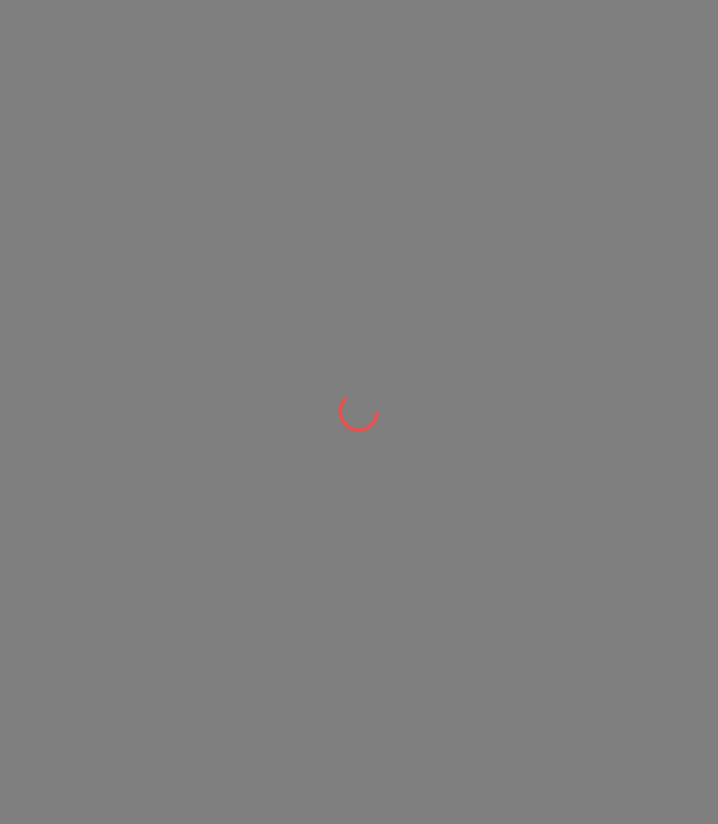 scroll, scrollTop: 0, scrollLeft: 0, axis: both 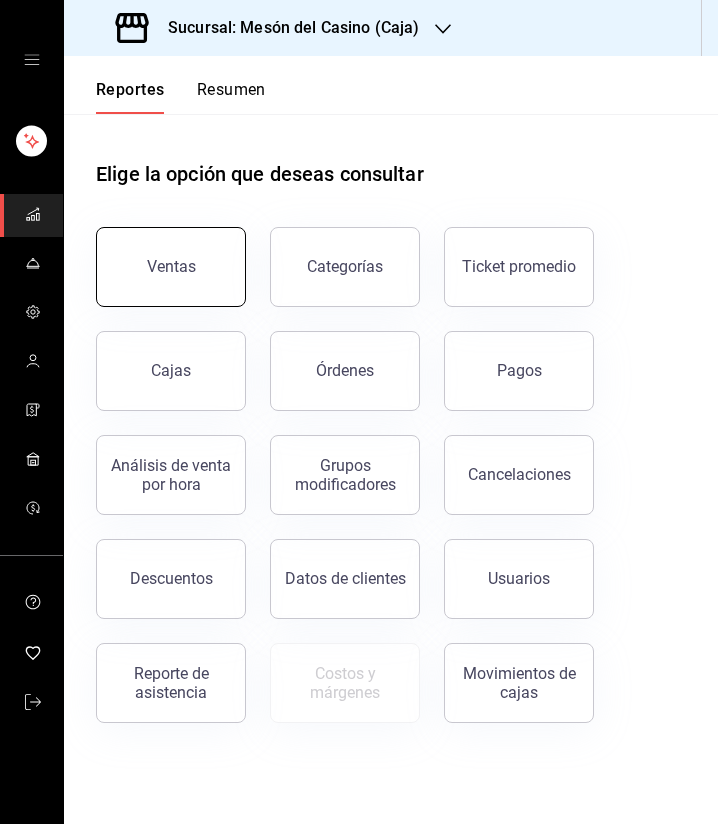 click on "Ventas" at bounding box center [171, 267] 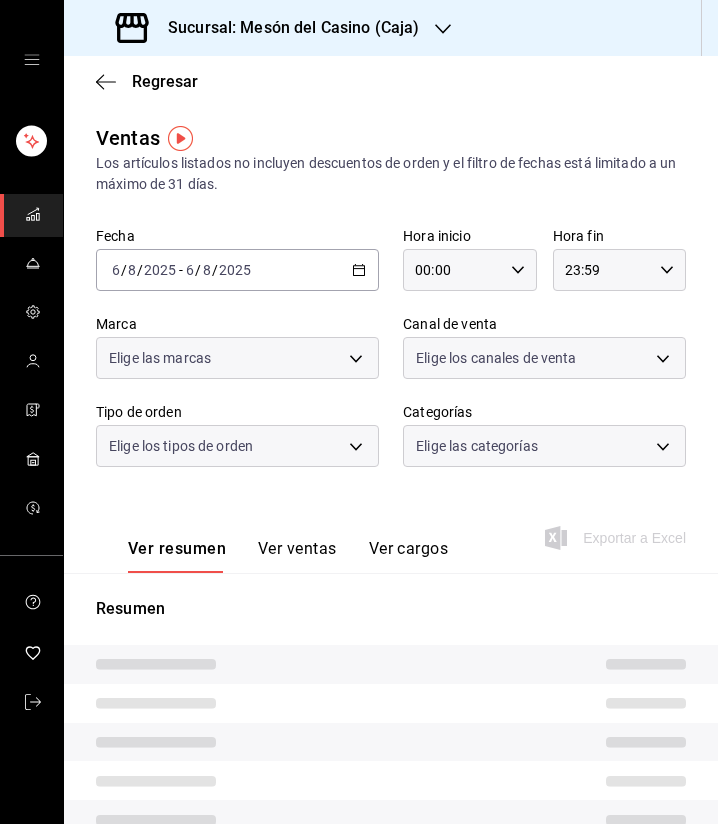 click on "Sucursal: Mesón del Casino (Caja)" at bounding box center [285, 28] 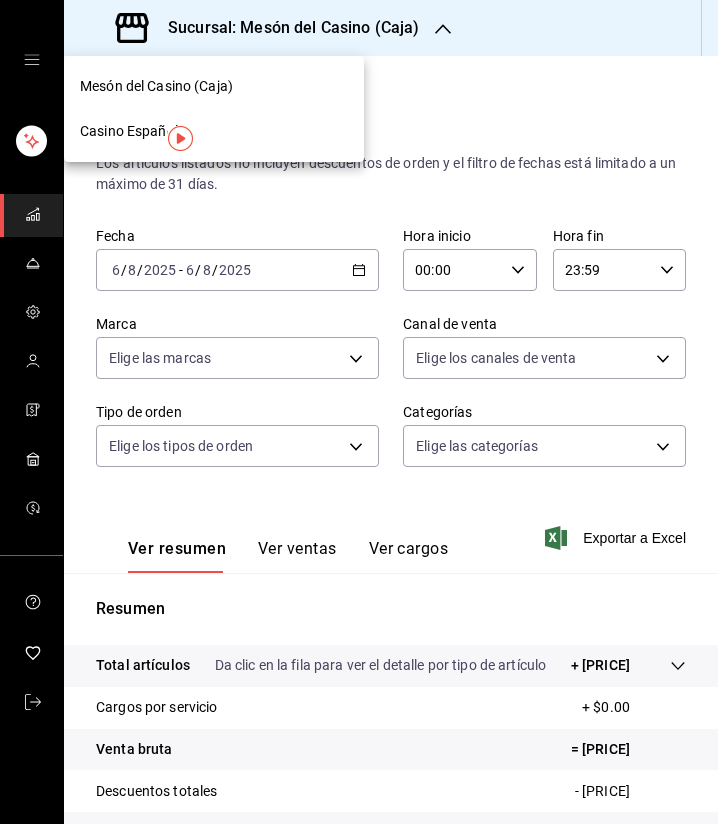 click on "Casino Español" at bounding box center [129, 131] 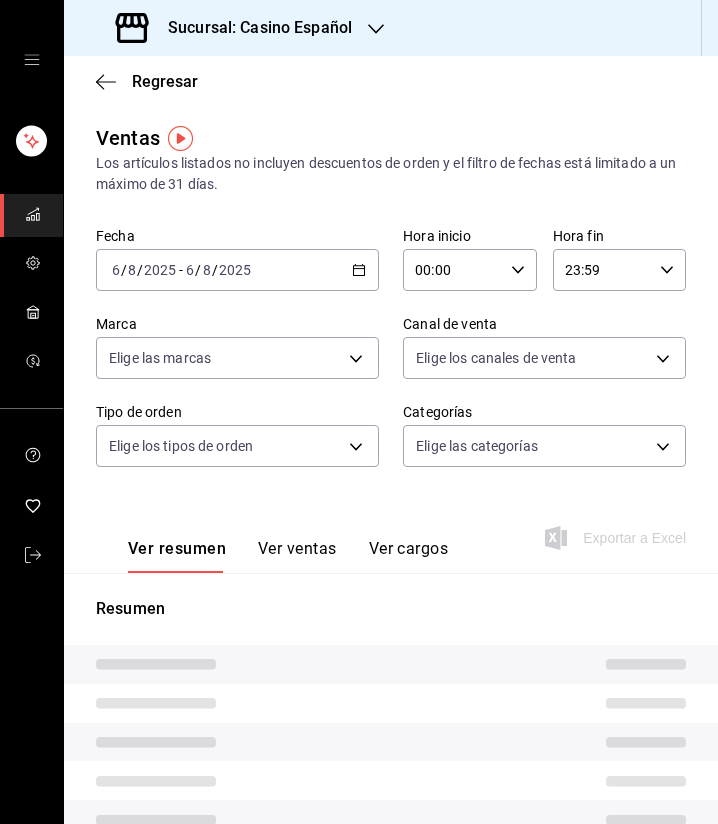 click 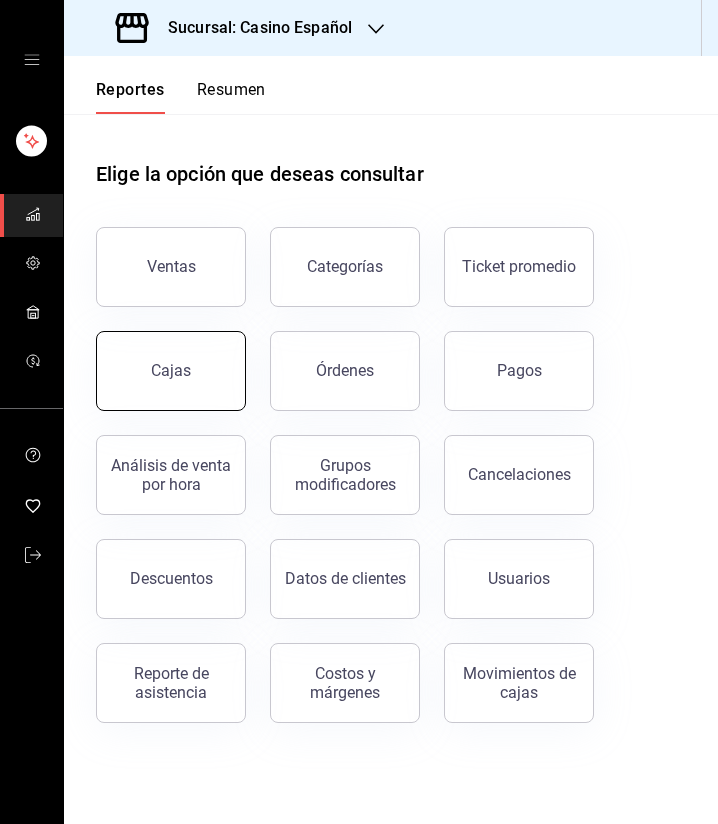 click on "Cajas" at bounding box center [171, 371] 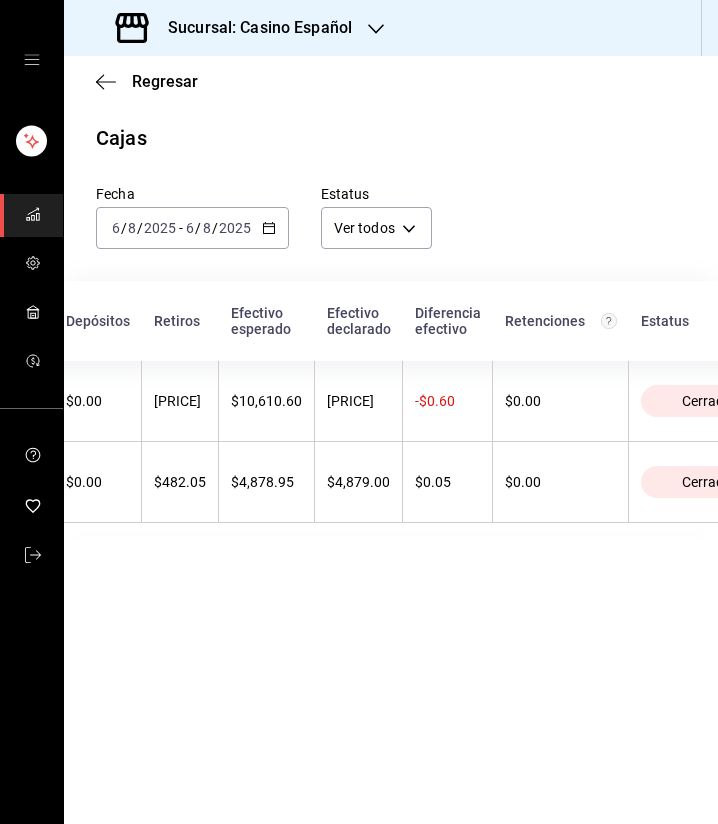 scroll, scrollTop: 0, scrollLeft: 651, axis: horizontal 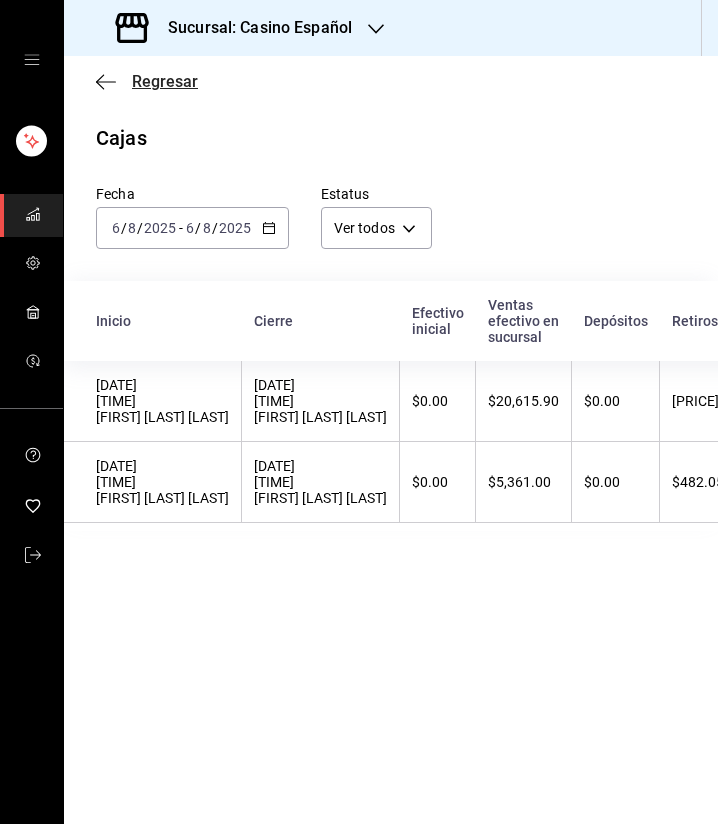 click on "Regresar" at bounding box center (165, 81) 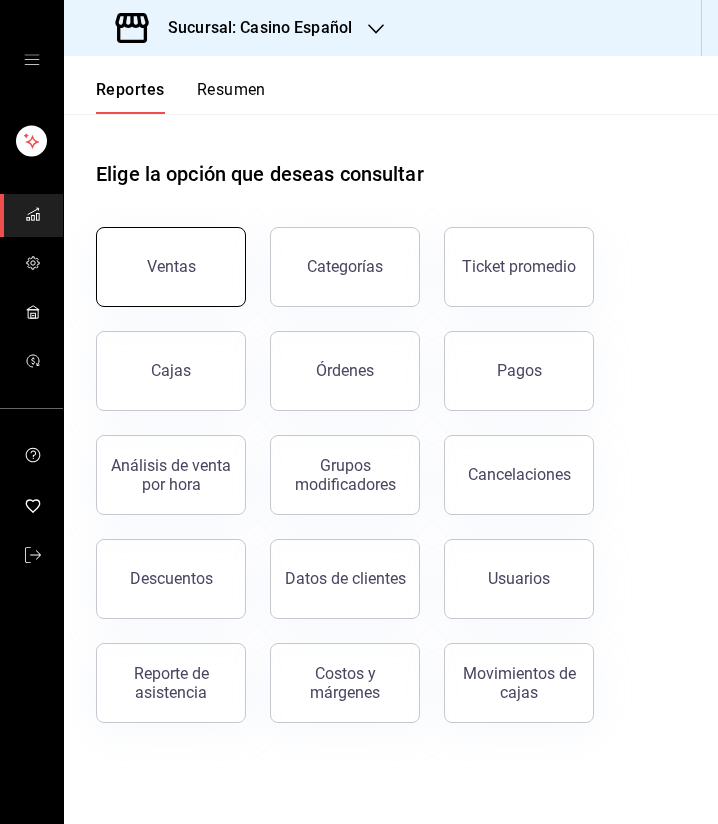 click on "Ventas" at bounding box center [171, 266] 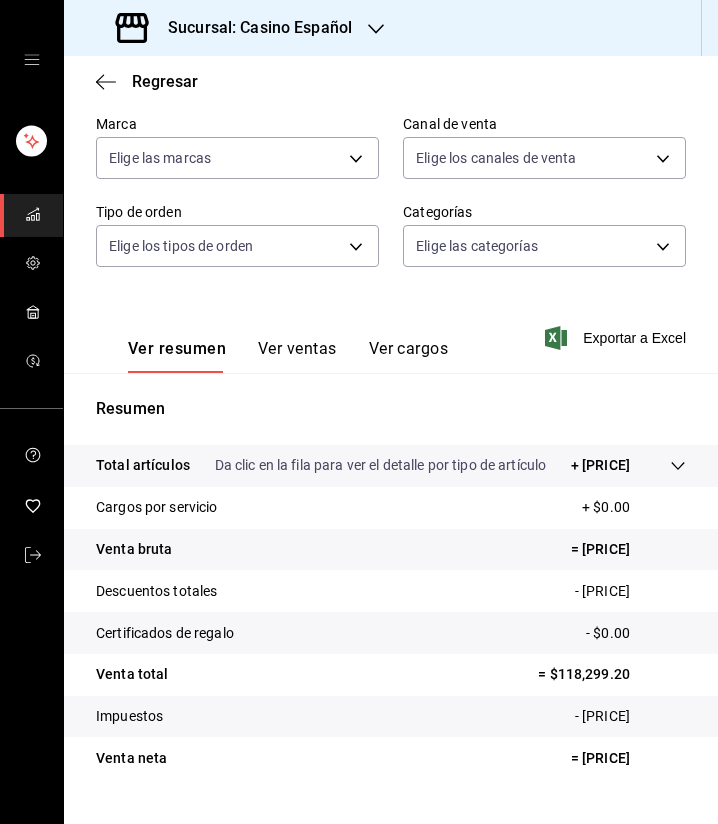 scroll, scrollTop: 264, scrollLeft: 0, axis: vertical 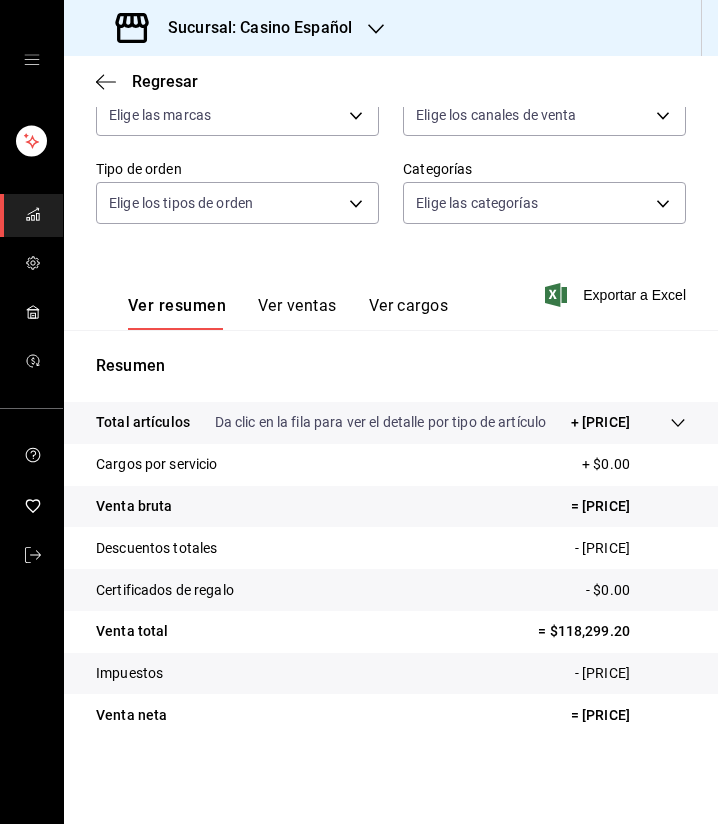 click on "Exportar a Excel" at bounding box center [617, 295] 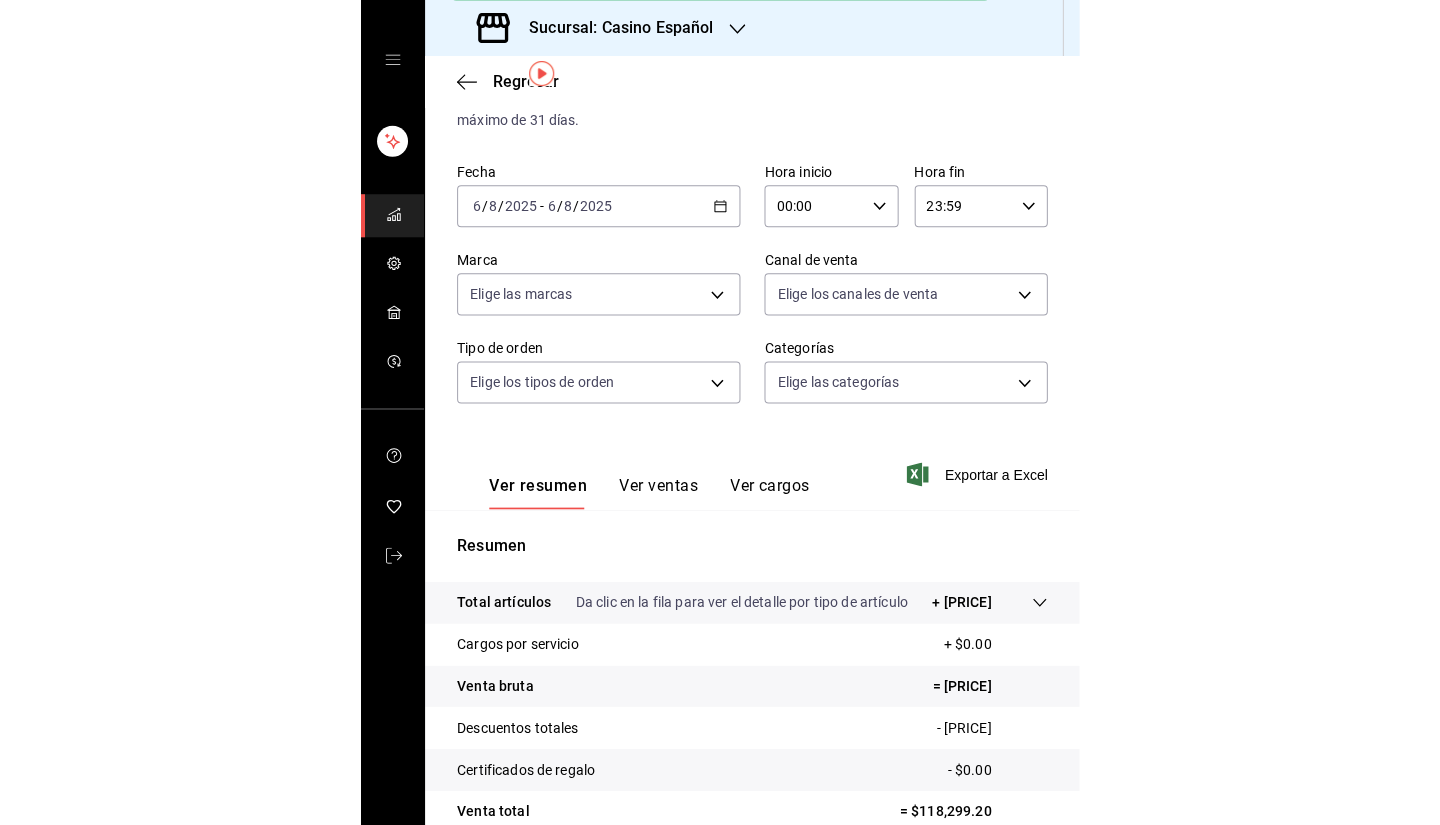 scroll, scrollTop: 0, scrollLeft: 0, axis: both 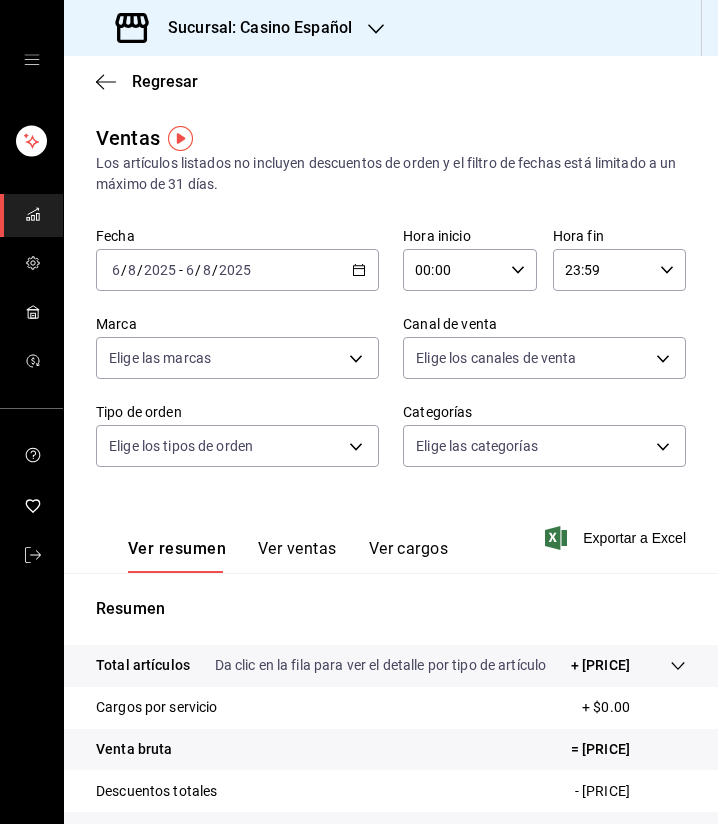 click on "Sucursal: Casino Español" at bounding box center [252, 28] 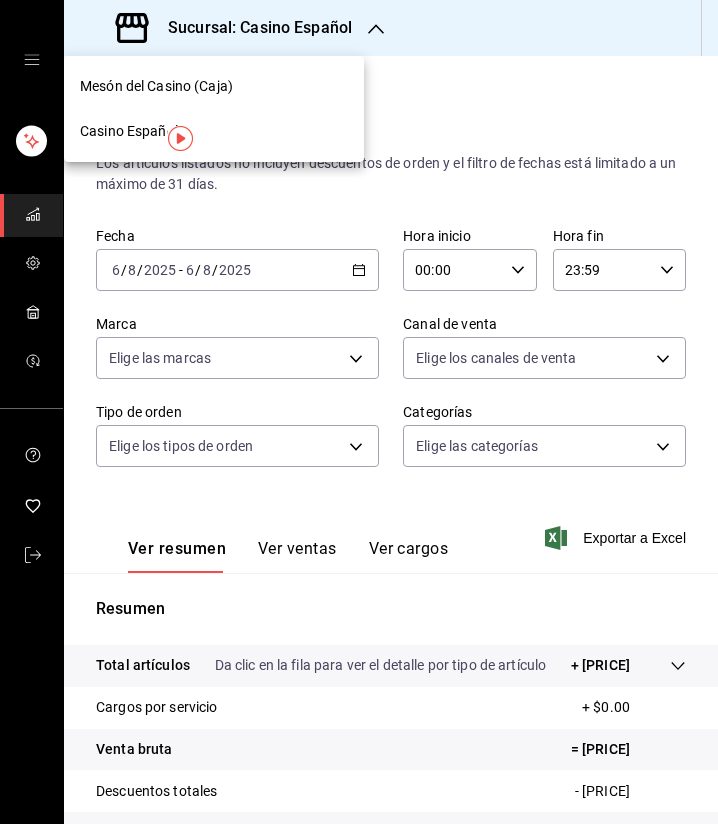 click on "Mesón del Casino (Caja)" at bounding box center [214, 86] 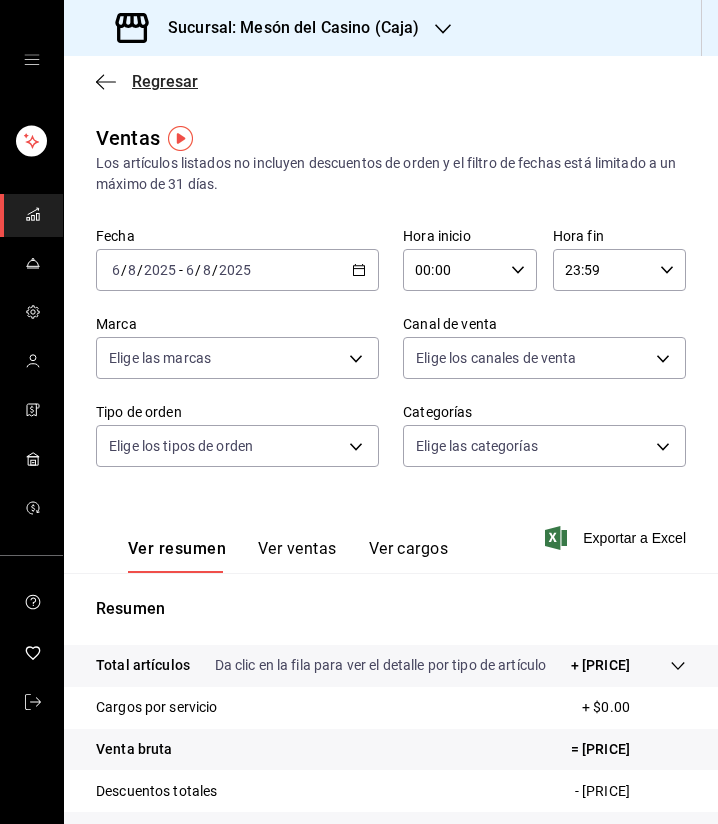 click on "Regresar" at bounding box center [165, 81] 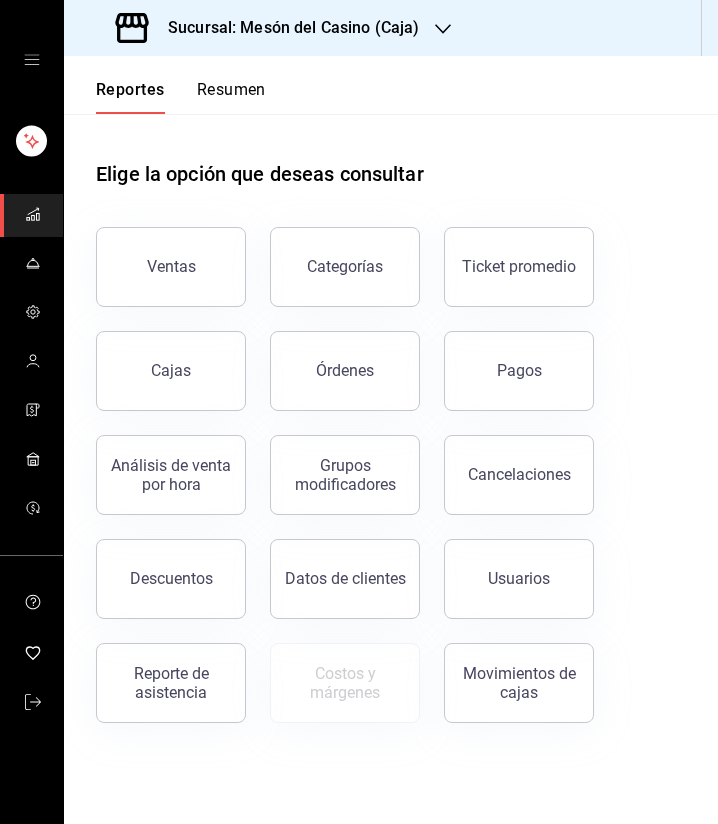 click on "Resumen" at bounding box center (231, 97) 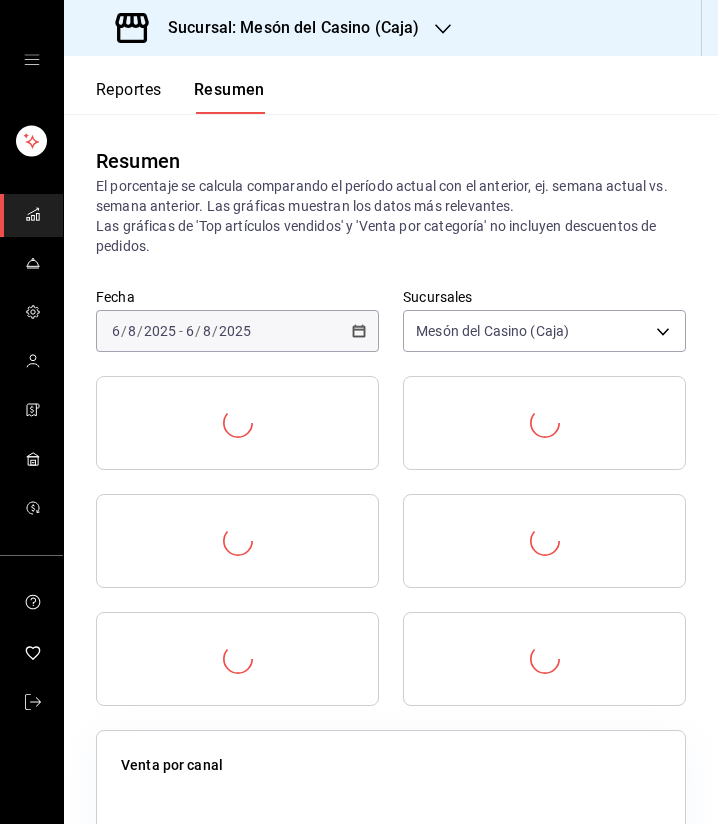 click on "Sucursal: Mesón del Casino (Caja)" at bounding box center [285, 28] 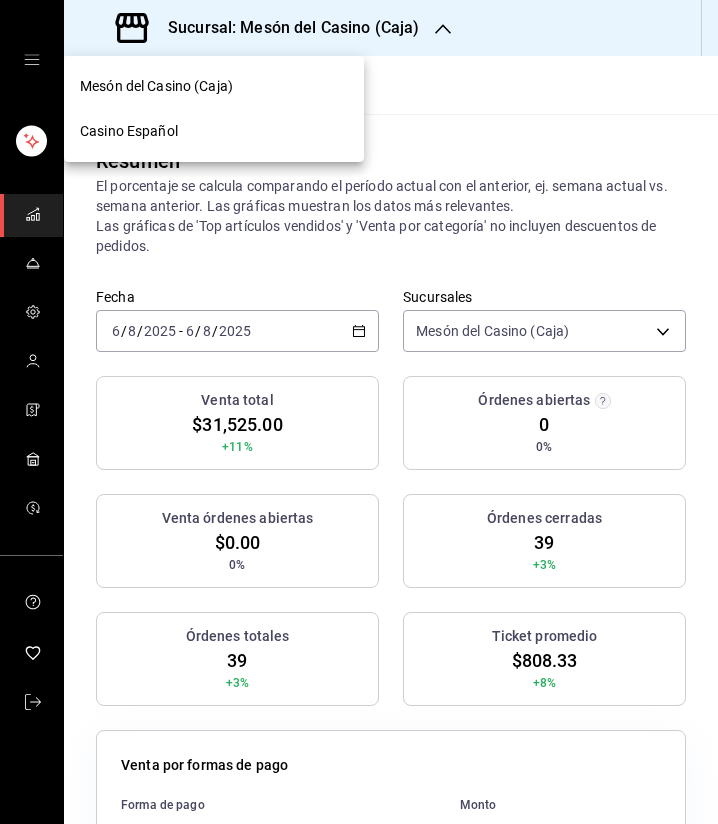 click on "Casino Español" at bounding box center (214, 131) 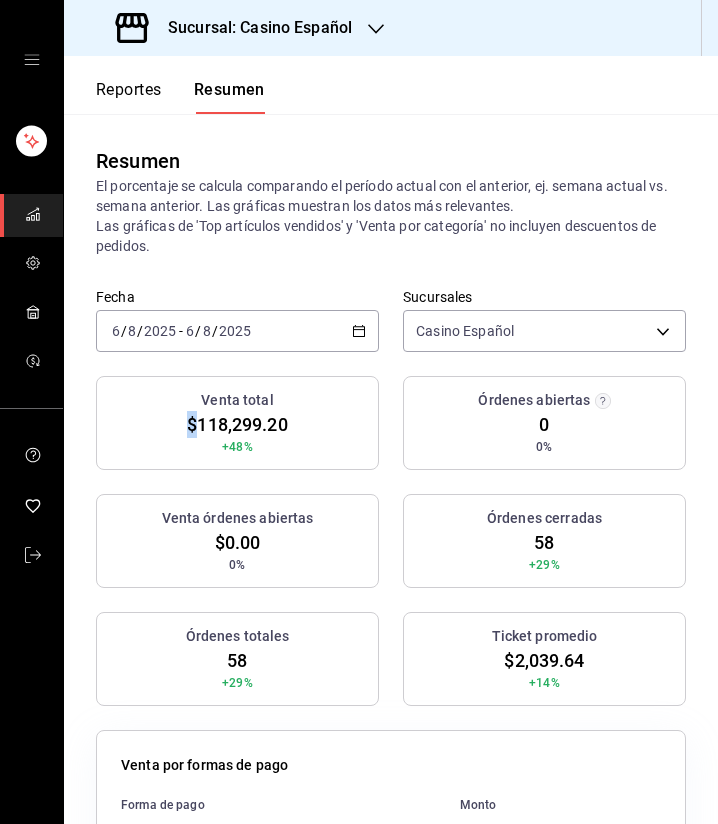 drag, startPoint x: 192, startPoint y: 429, endPoint x: 318, endPoint y: 409, distance: 127.57743 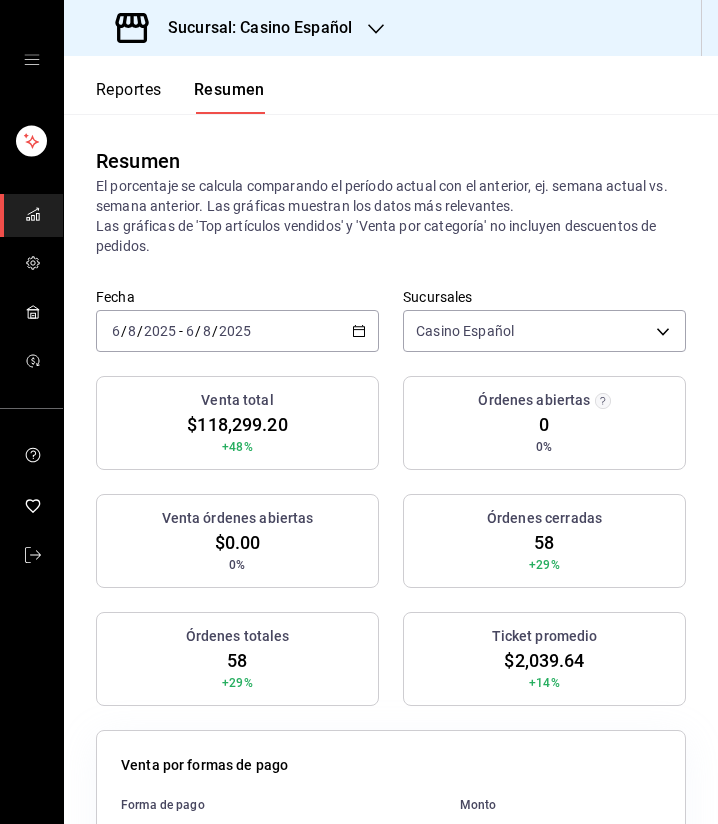 click on "Sucursal: Casino Español" at bounding box center (252, 28) 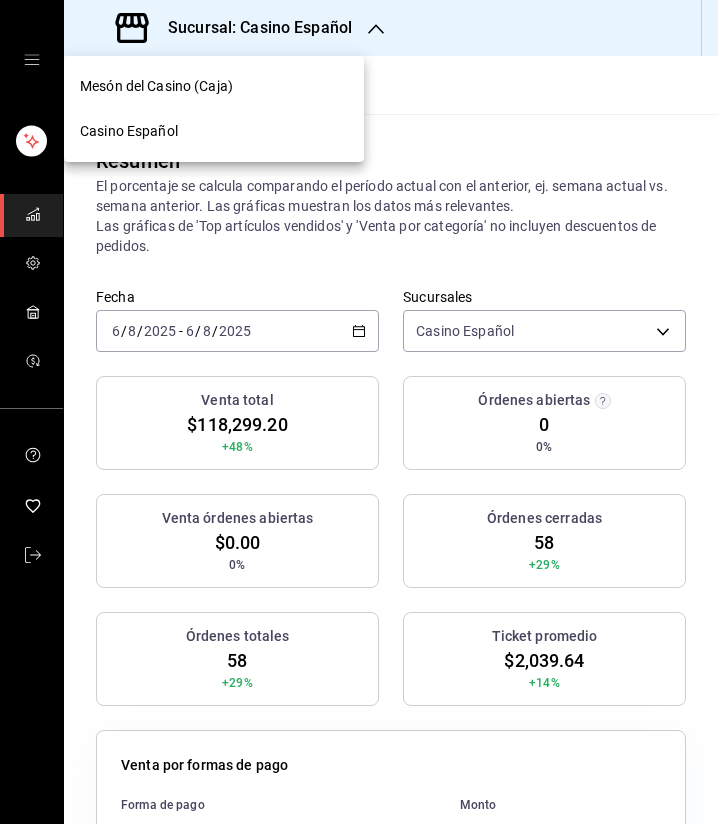 click on "Mesón del Casino (Caja)" at bounding box center [214, 86] 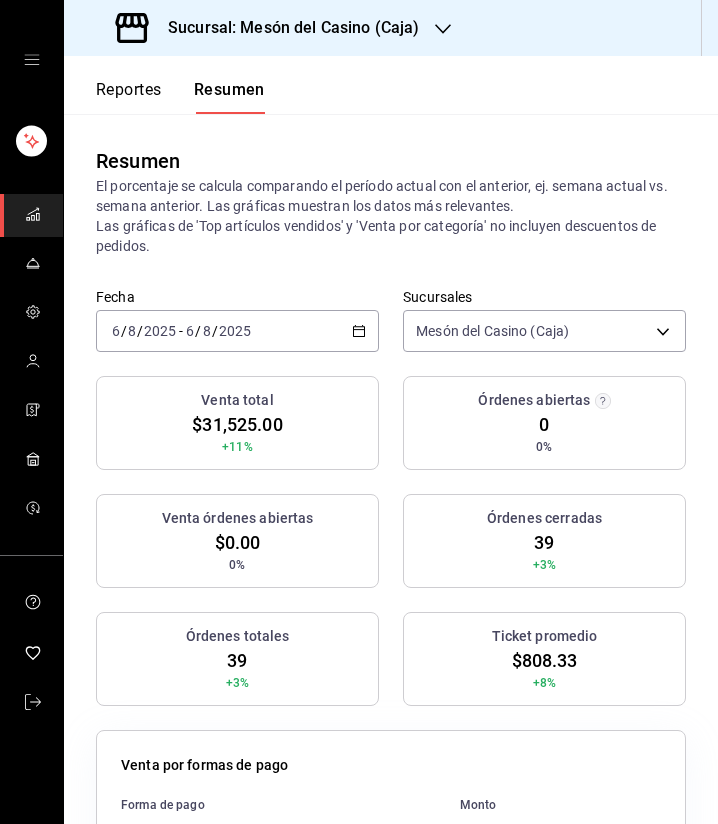 click on "Sucursal: Mesón del Casino (Caja)" at bounding box center (285, 28) 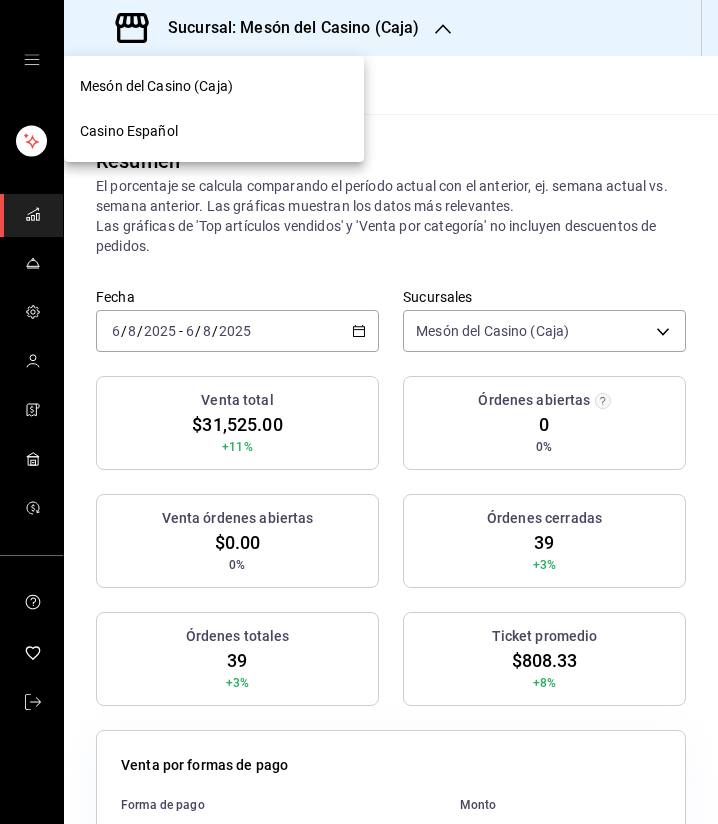click on "Casino Español" at bounding box center [214, 131] 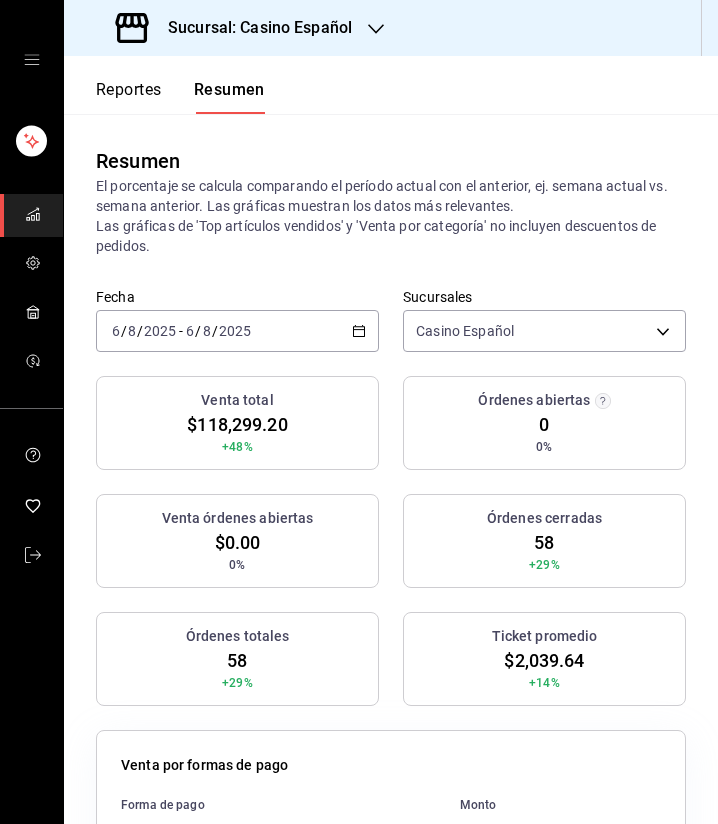 click on "Reportes" at bounding box center [129, 97] 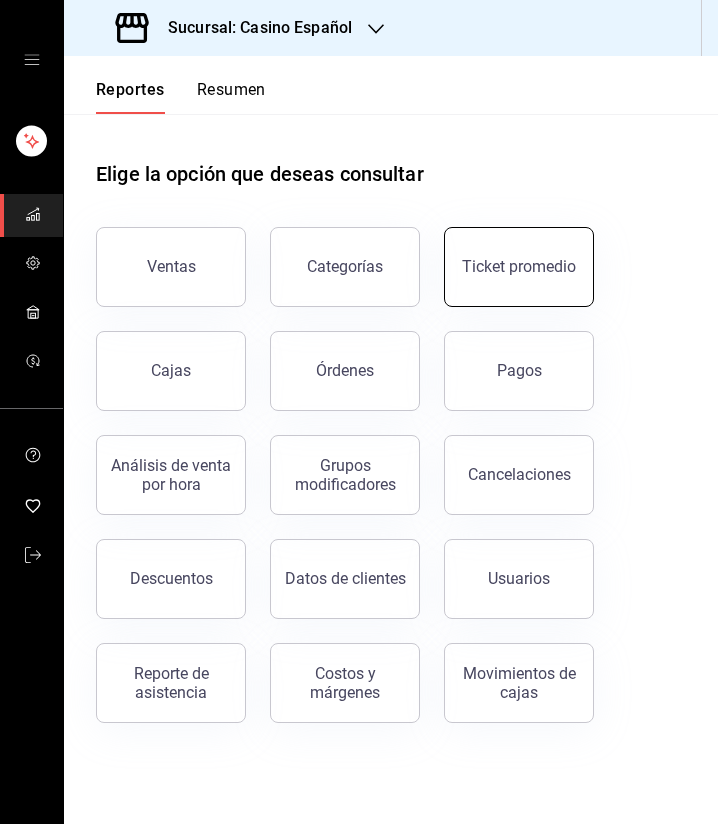 click on "Ticket promedio" at bounding box center [519, 266] 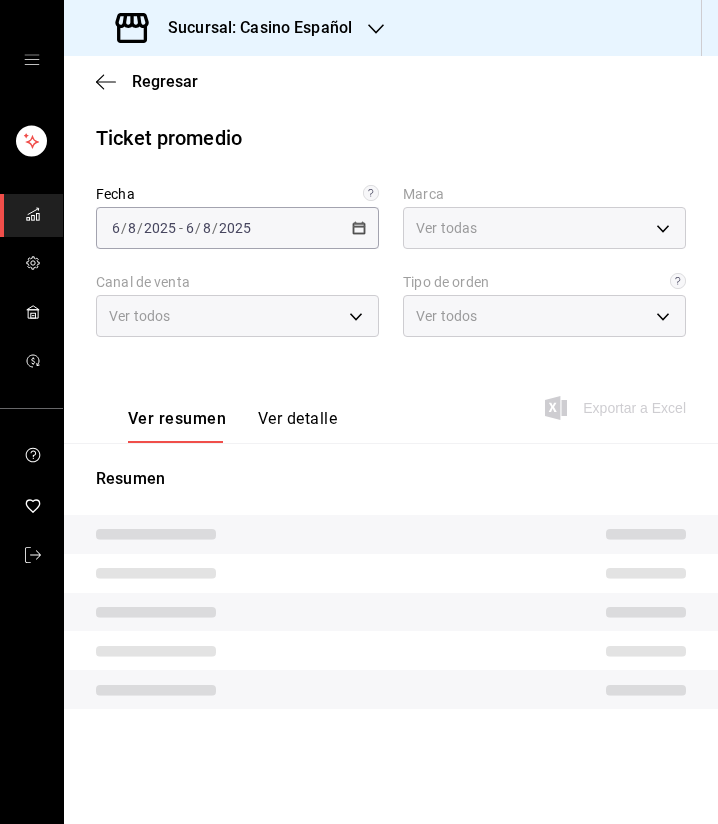 type on "fe06245a-8f86-4a5a-9f15-d6b16e0587cf" 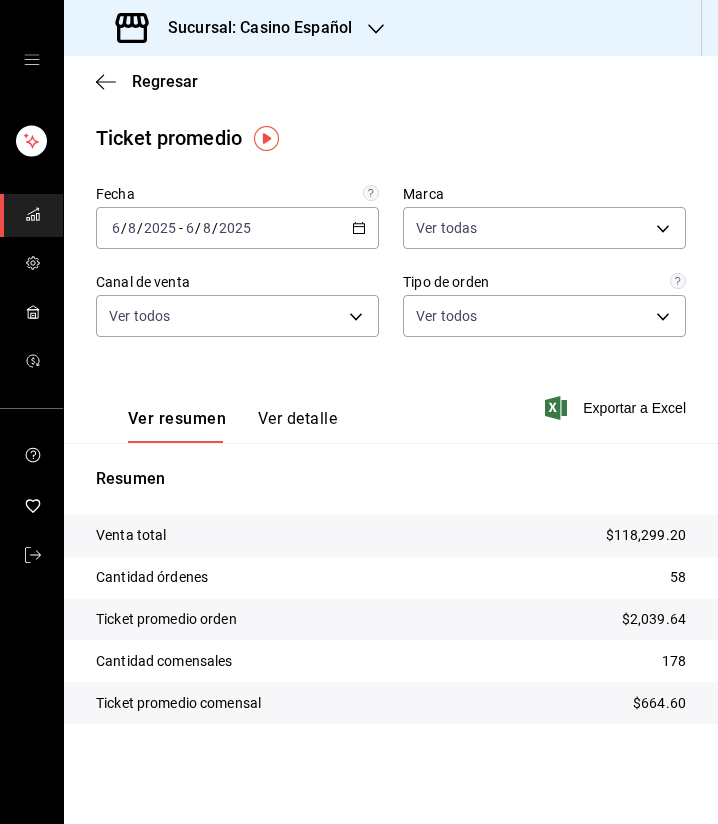click on "Sucursal: Casino Español" at bounding box center (252, 28) 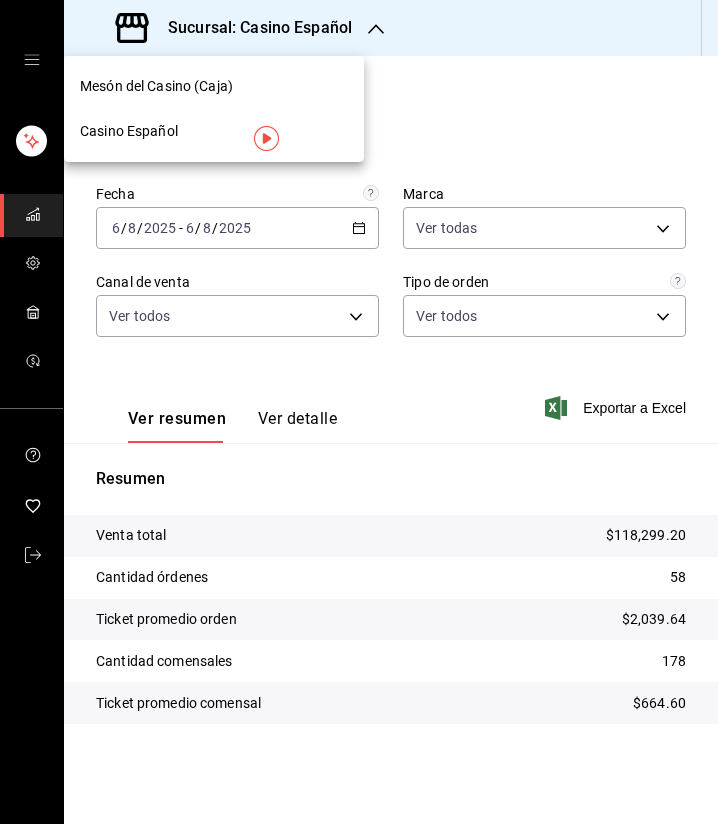 click on "Mesón del Casino (Caja)" at bounding box center (214, 86) 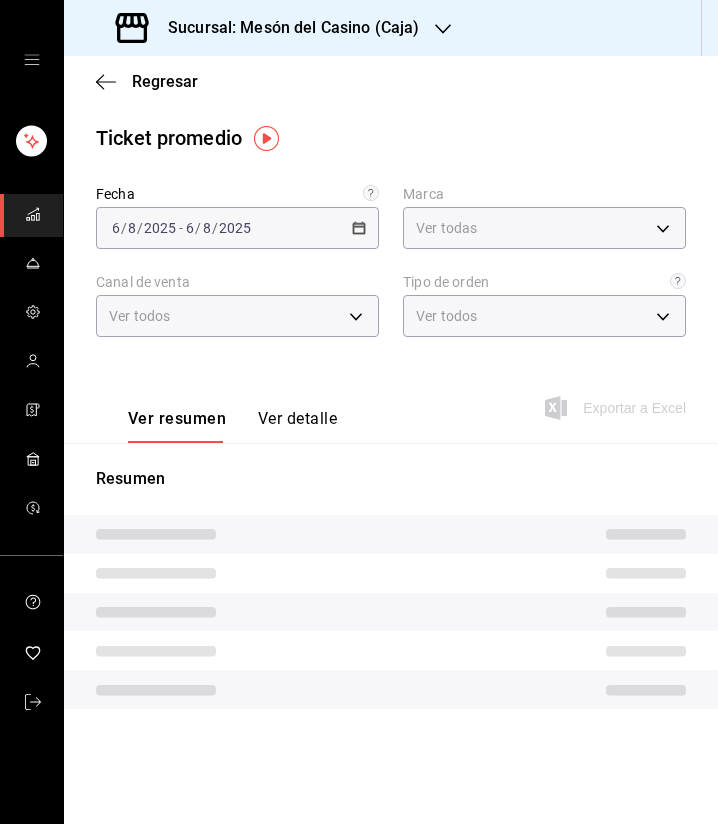 type on "4603dd64-1059-46d7-8fb0-b889588889d5" 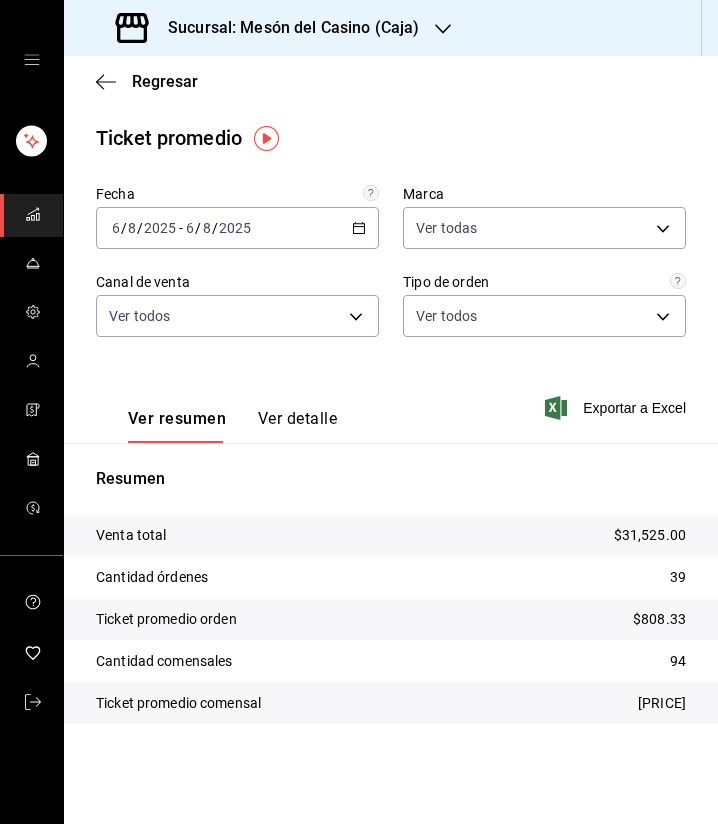 click on "Regresar" at bounding box center (391, 81) 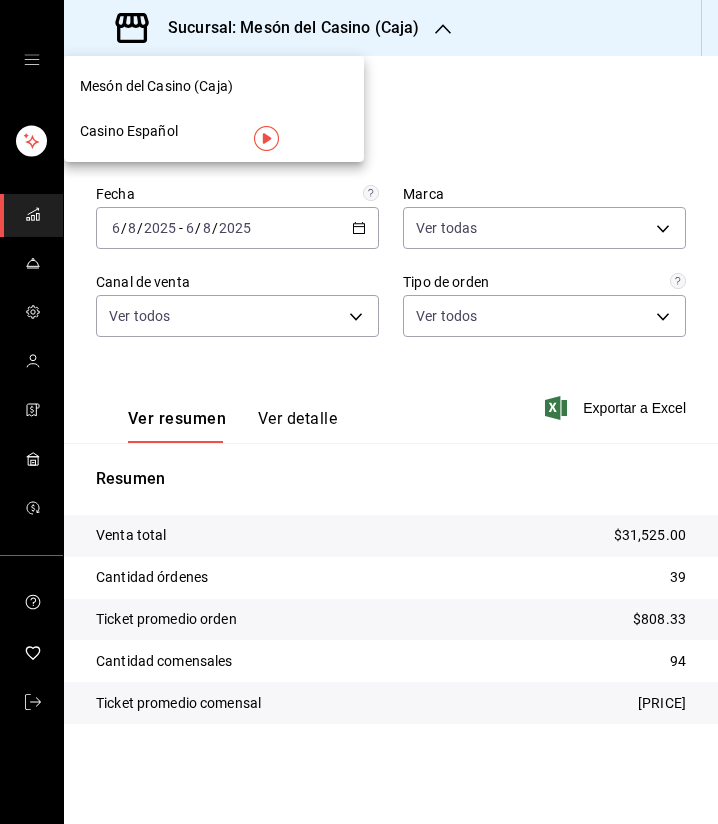 click on "Casino Español" at bounding box center (214, 131) 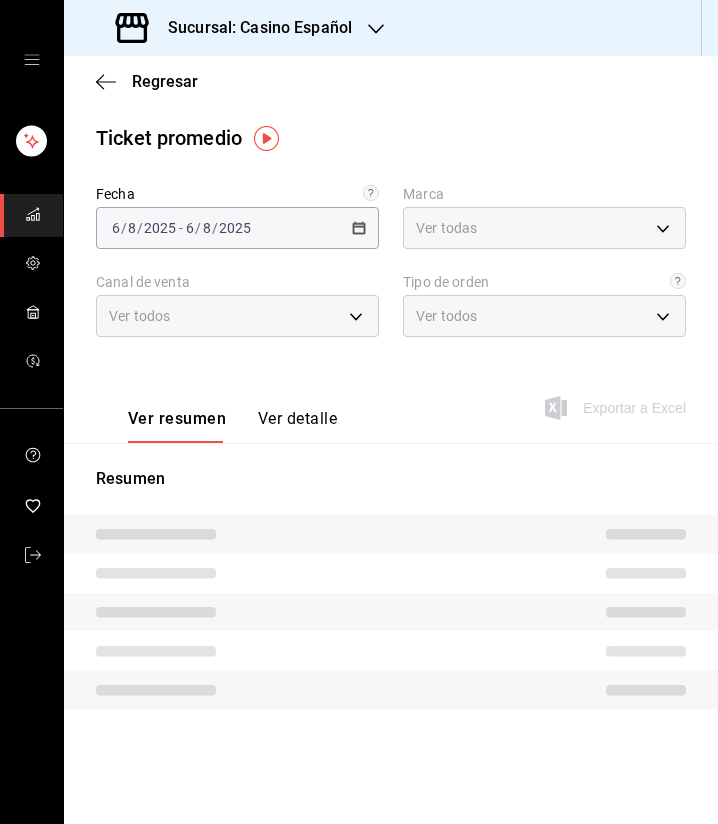 type on "fe06245a-8f86-4a5a-9f15-d6b16e0587cf" 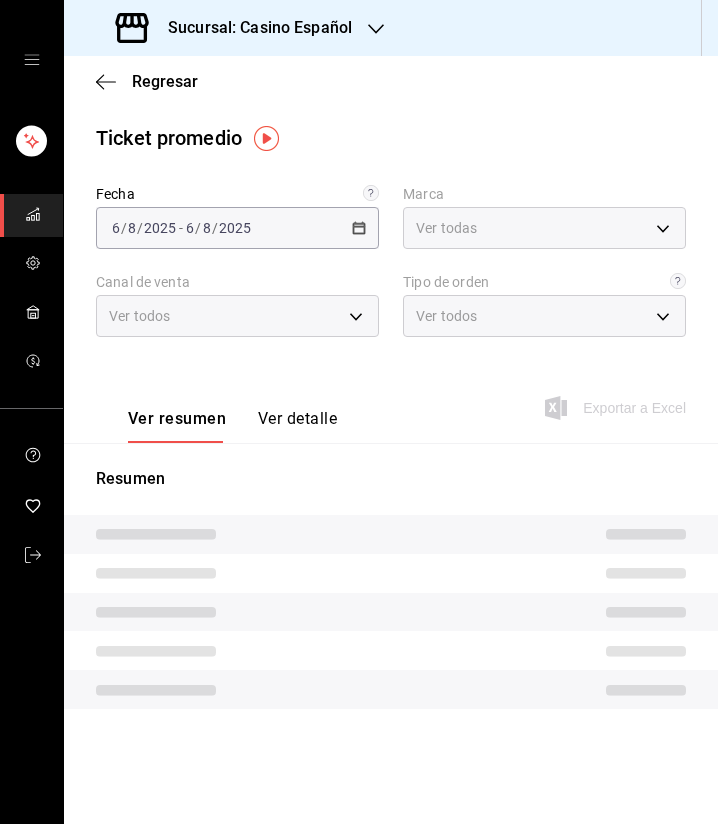 click on "Regresar" at bounding box center [391, 81] 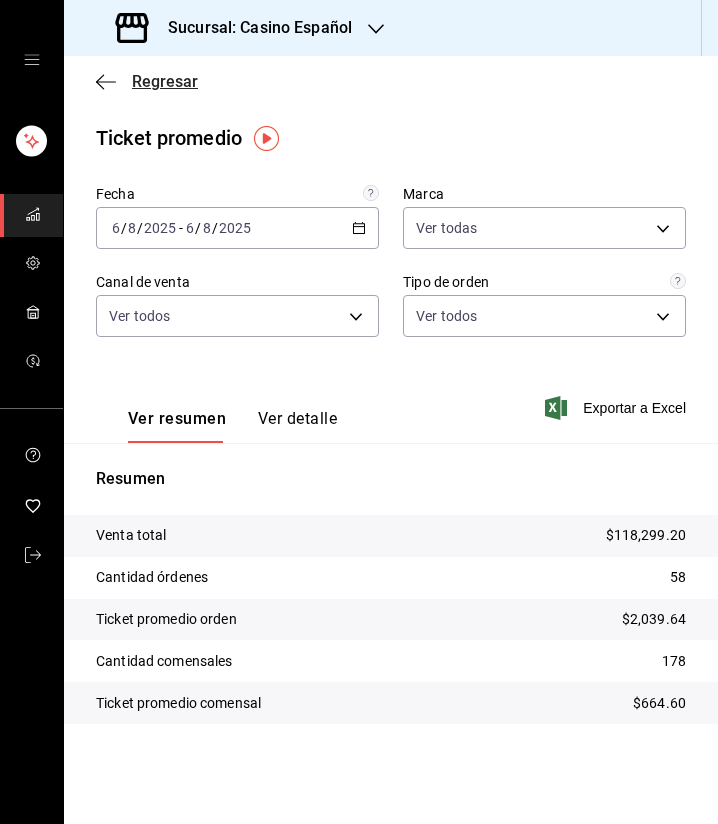 click on "Regresar" at bounding box center [165, 81] 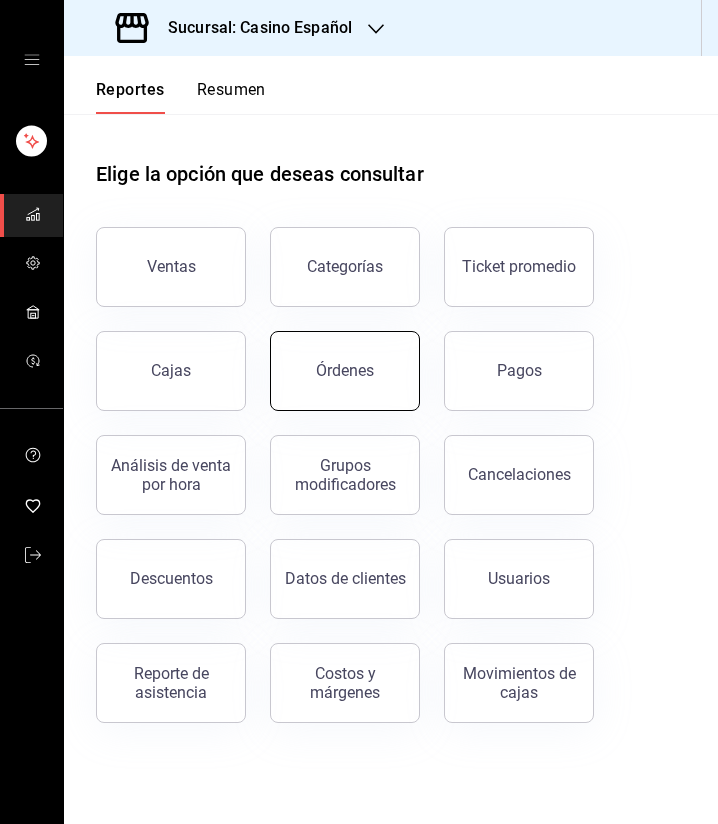 click on "Órdenes" at bounding box center [345, 370] 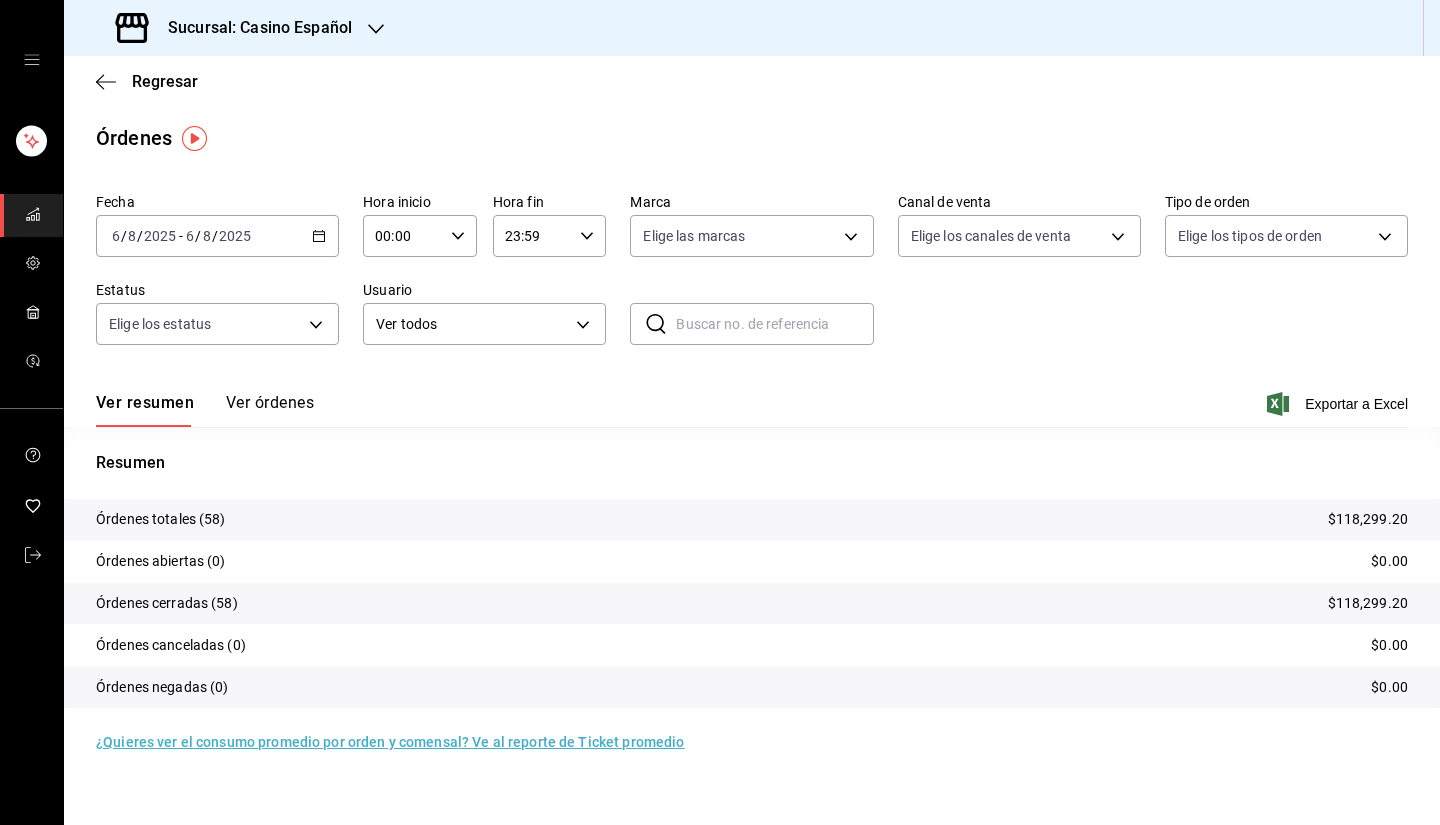 click on "Ver órdenes" at bounding box center [270, 410] 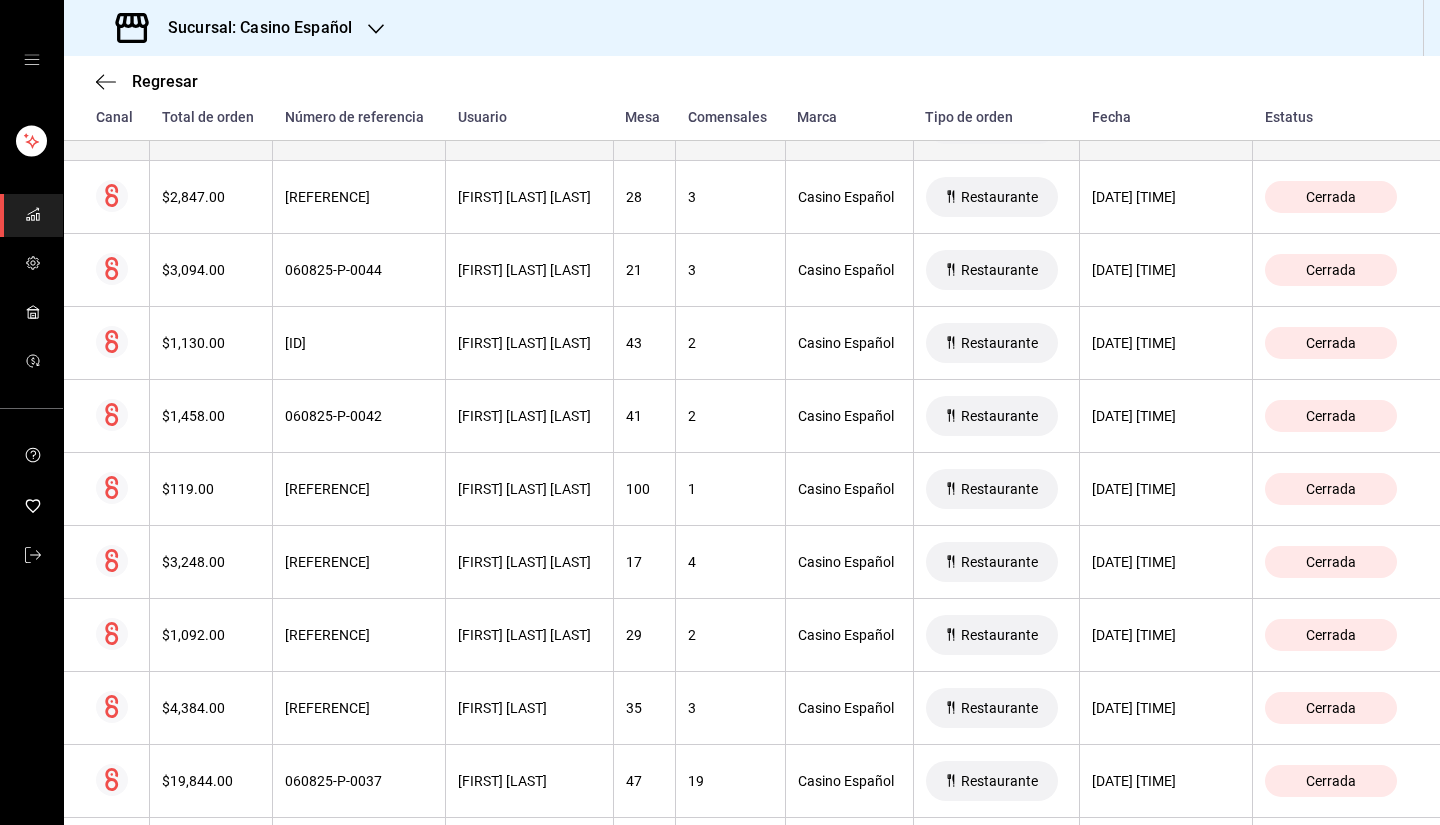 scroll, scrollTop: 1400, scrollLeft: 0, axis: vertical 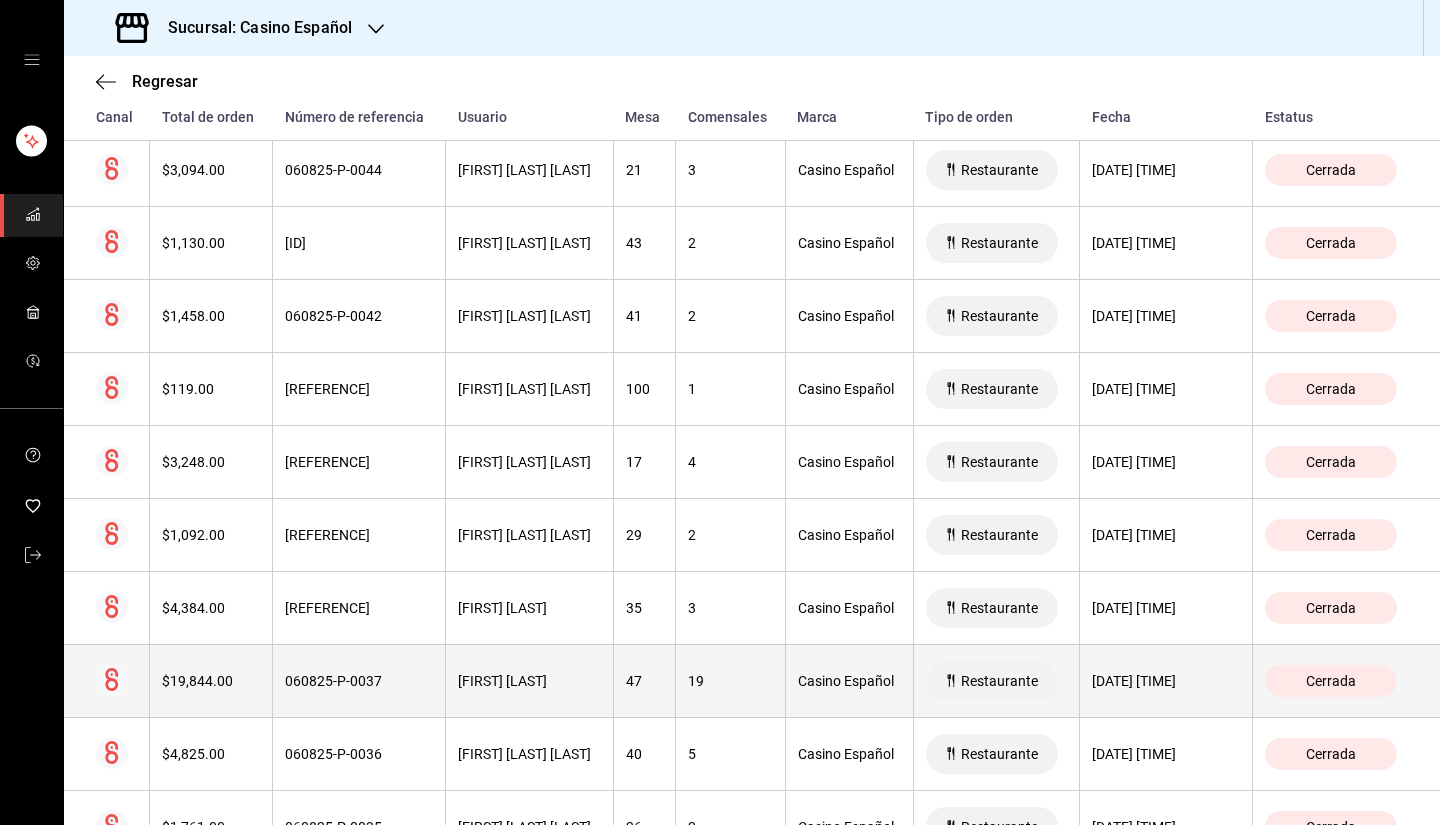 click on "19" at bounding box center (730, 681) 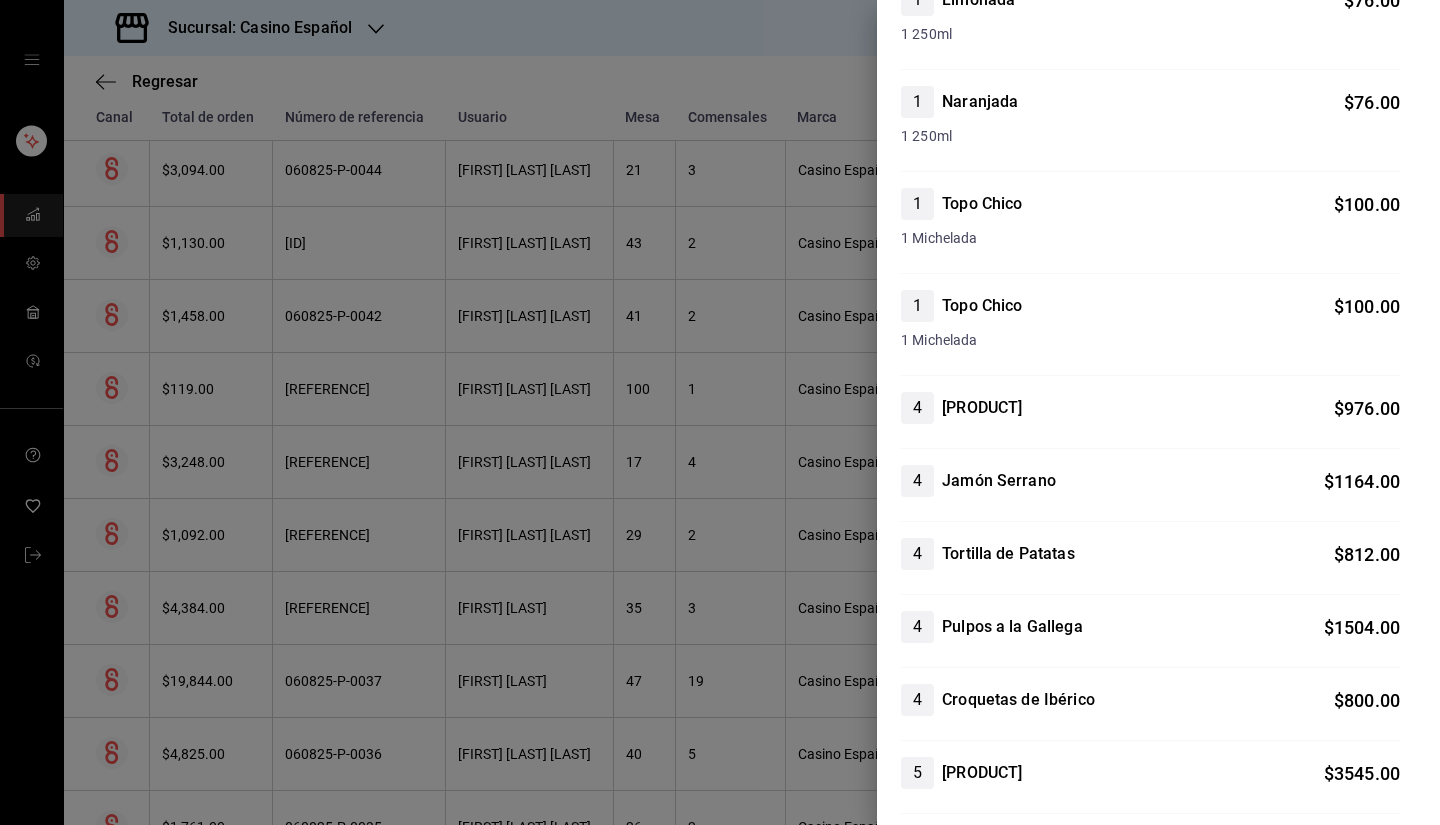 scroll, scrollTop: 2000, scrollLeft: 0, axis: vertical 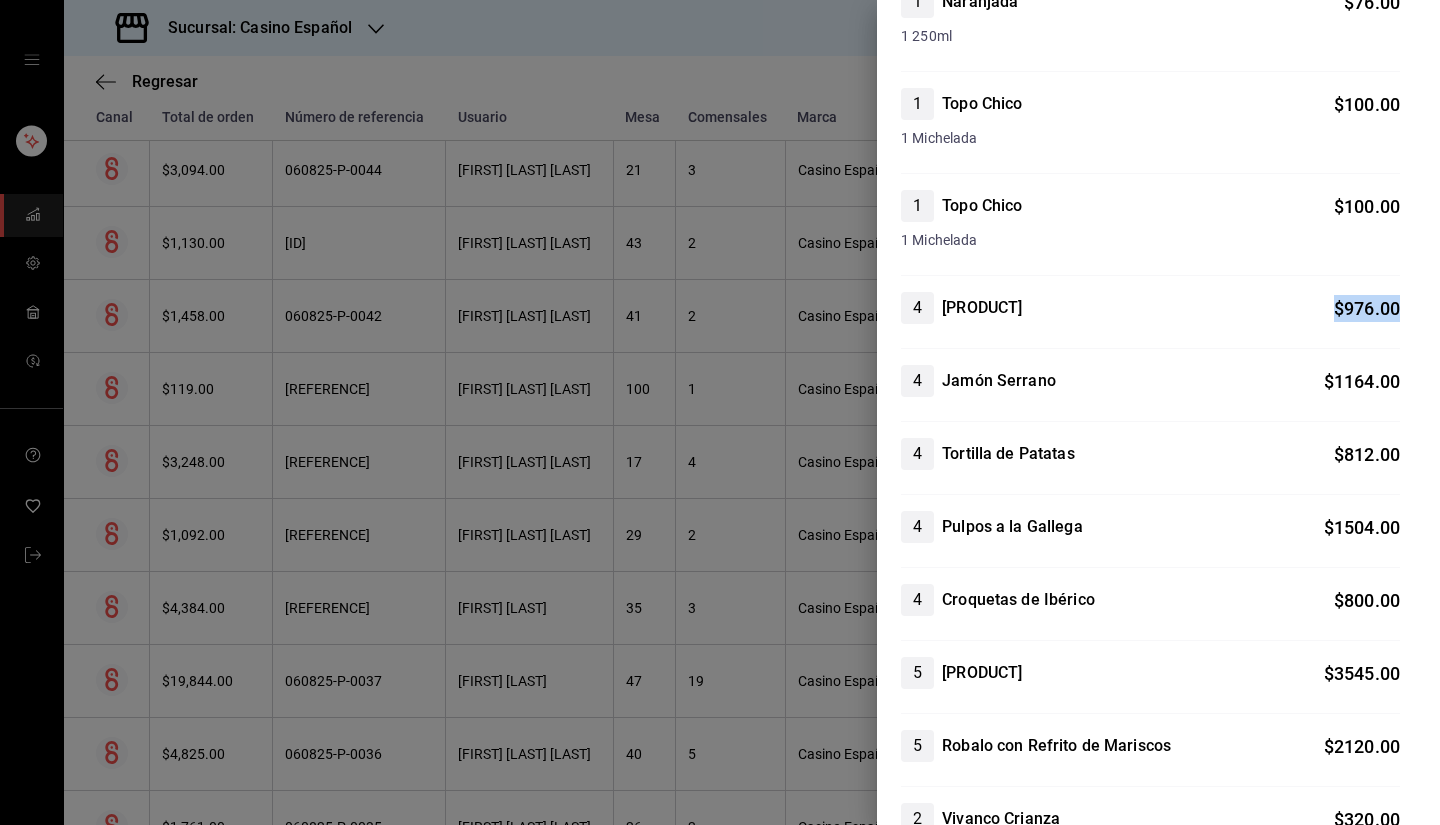 drag, startPoint x: 1307, startPoint y: 294, endPoint x: 1400, endPoint y: 277, distance: 94.54099 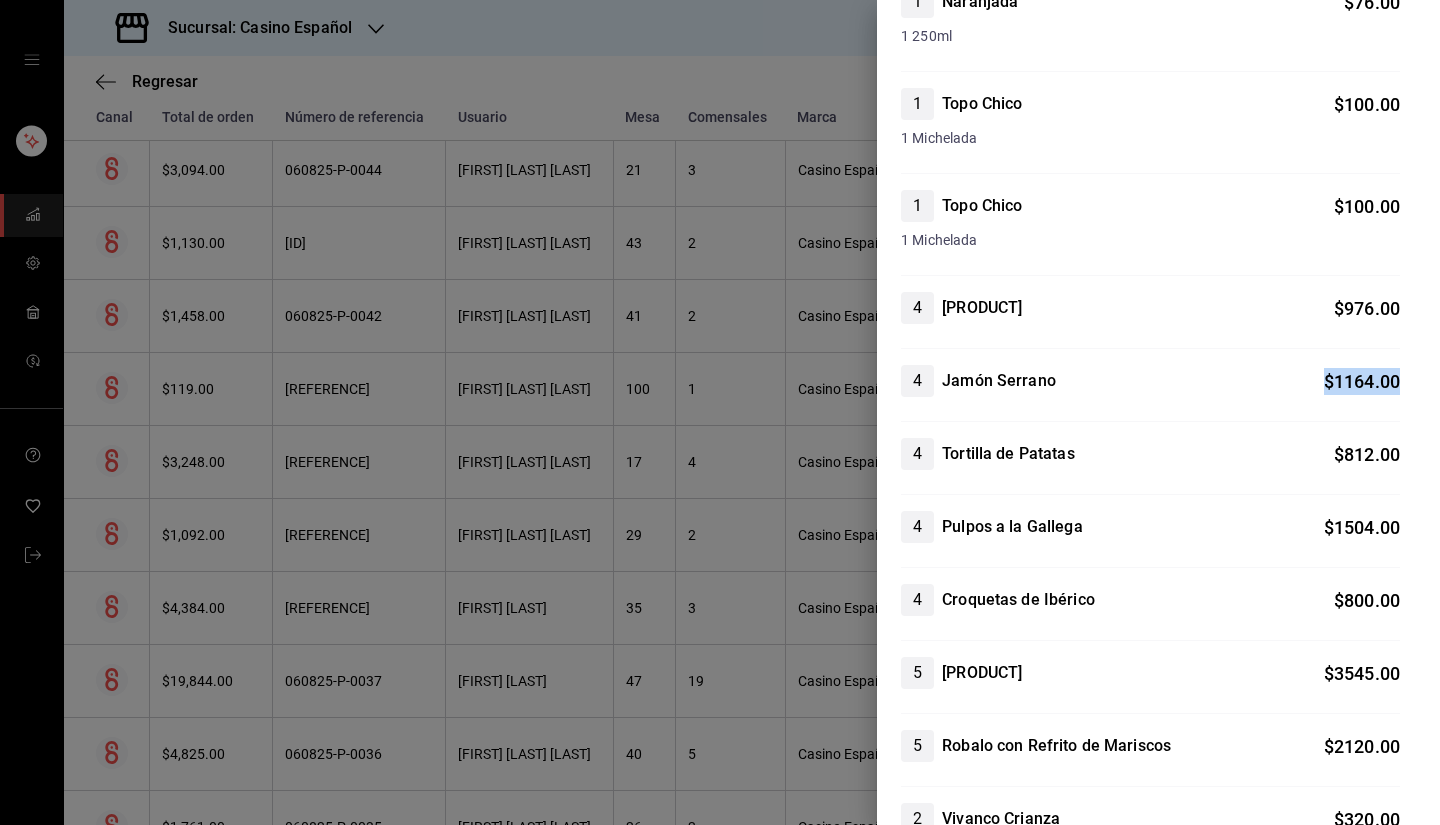 drag, startPoint x: 1289, startPoint y: 385, endPoint x: 1426, endPoint y: 360, distance: 139.26234 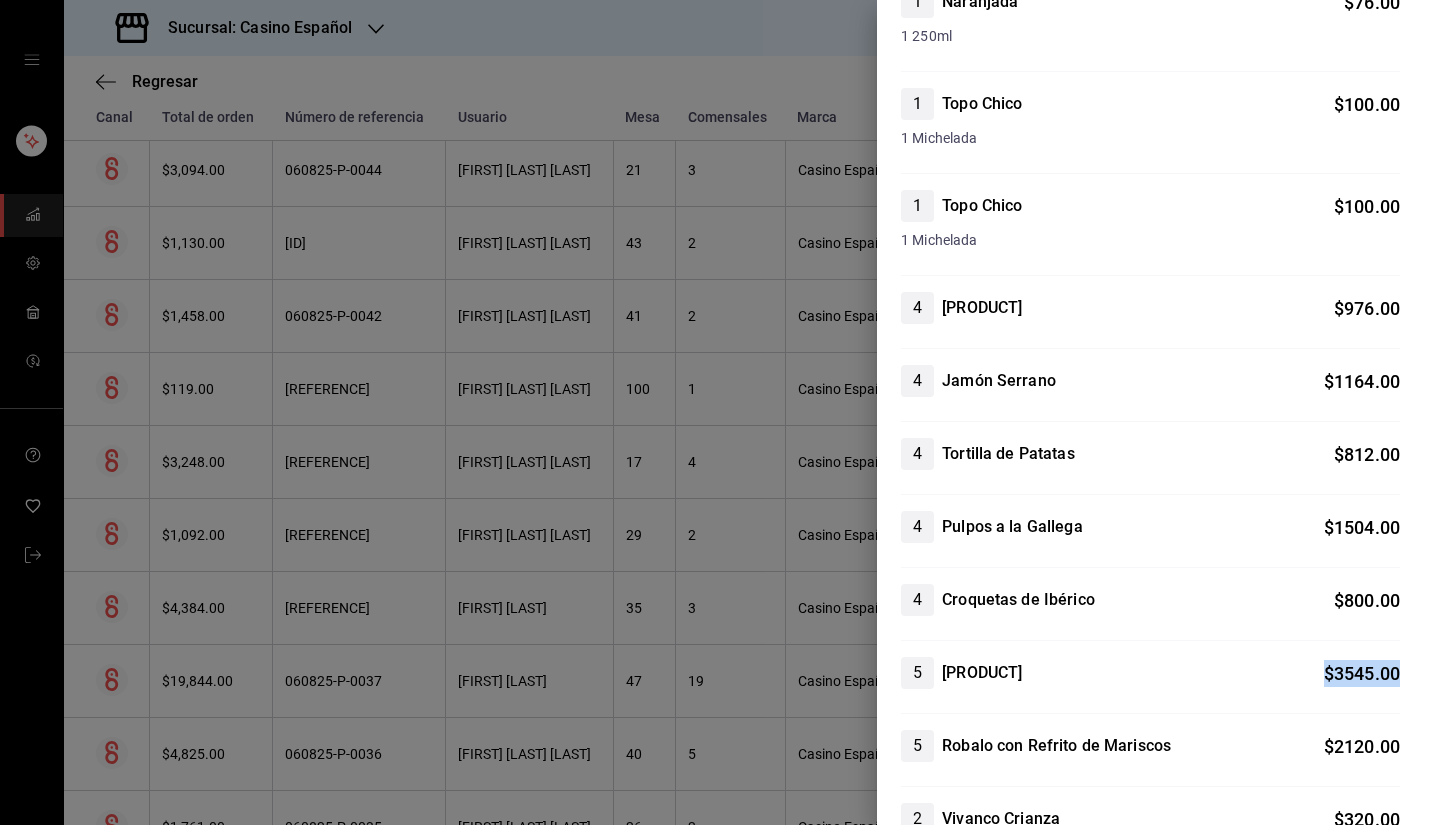 drag, startPoint x: 1306, startPoint y: 667, endPoint x: 1382, endPoint y: 654, distance: 77.10383 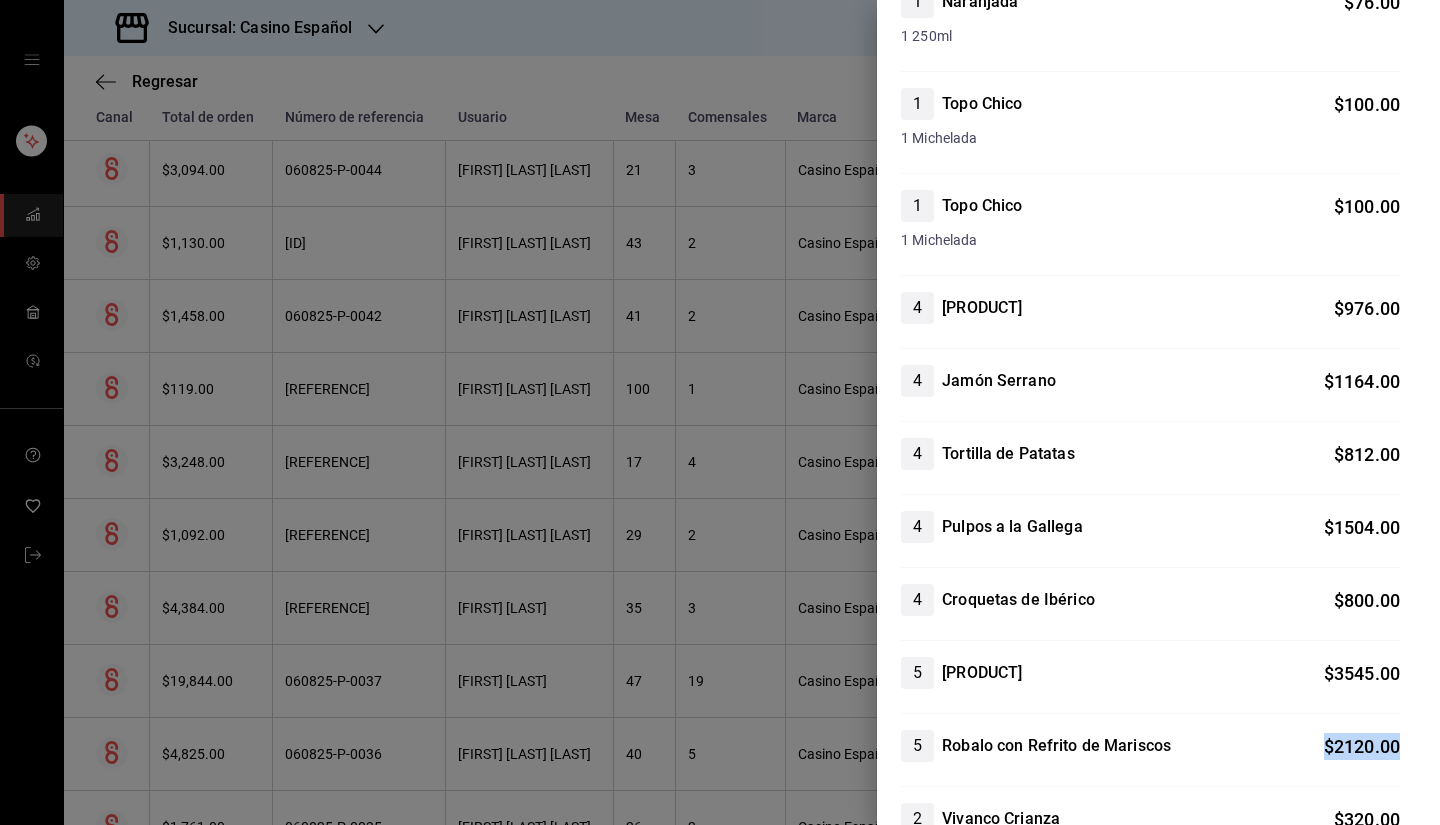 drag, startPoint x: 1308, startPoint y: 735, endPoint x: 1402, endPoint y: 728, distance: 94.26028 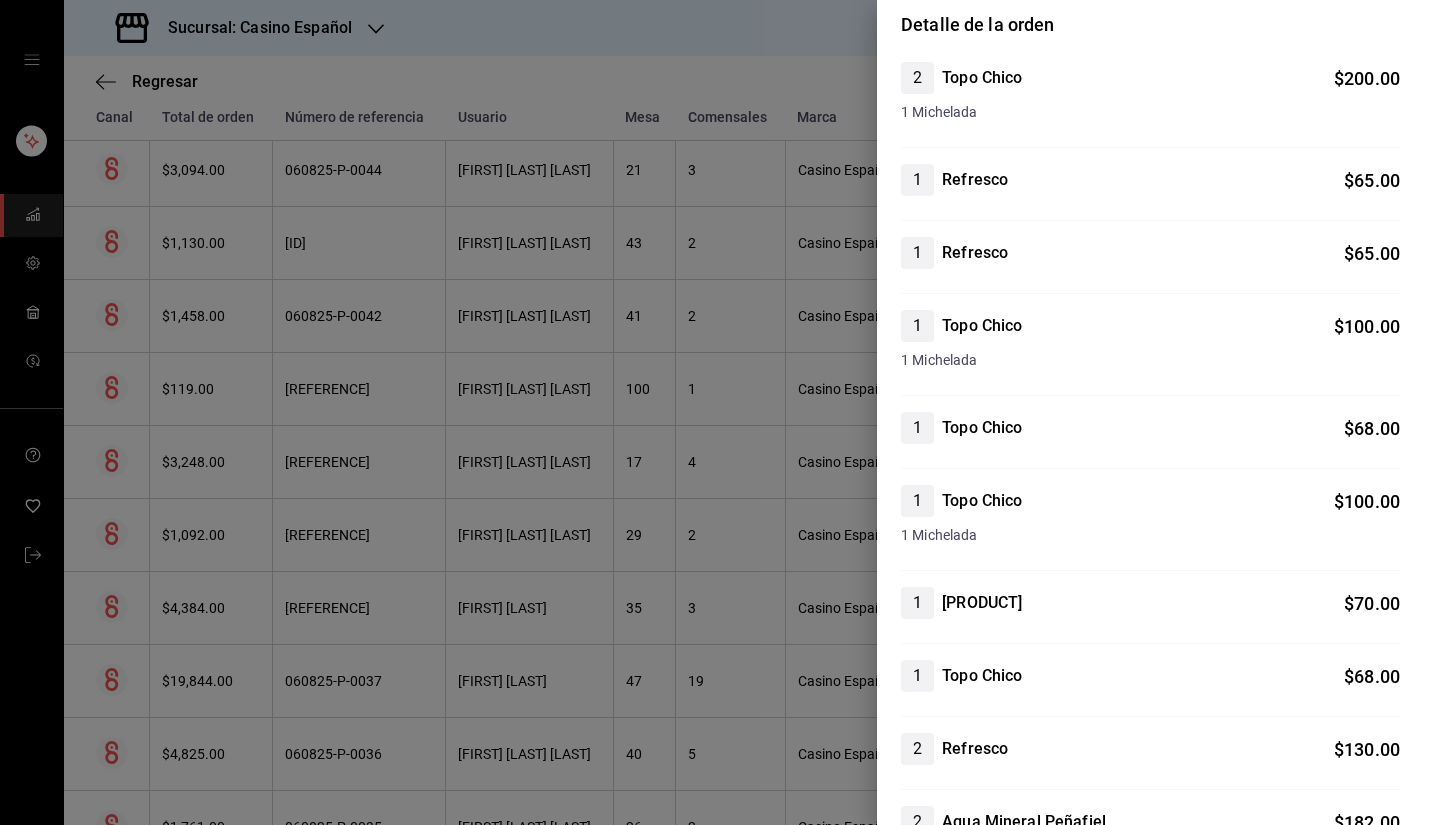 scroll, scrollTop: 0, scrollLeft: 0, axis: both 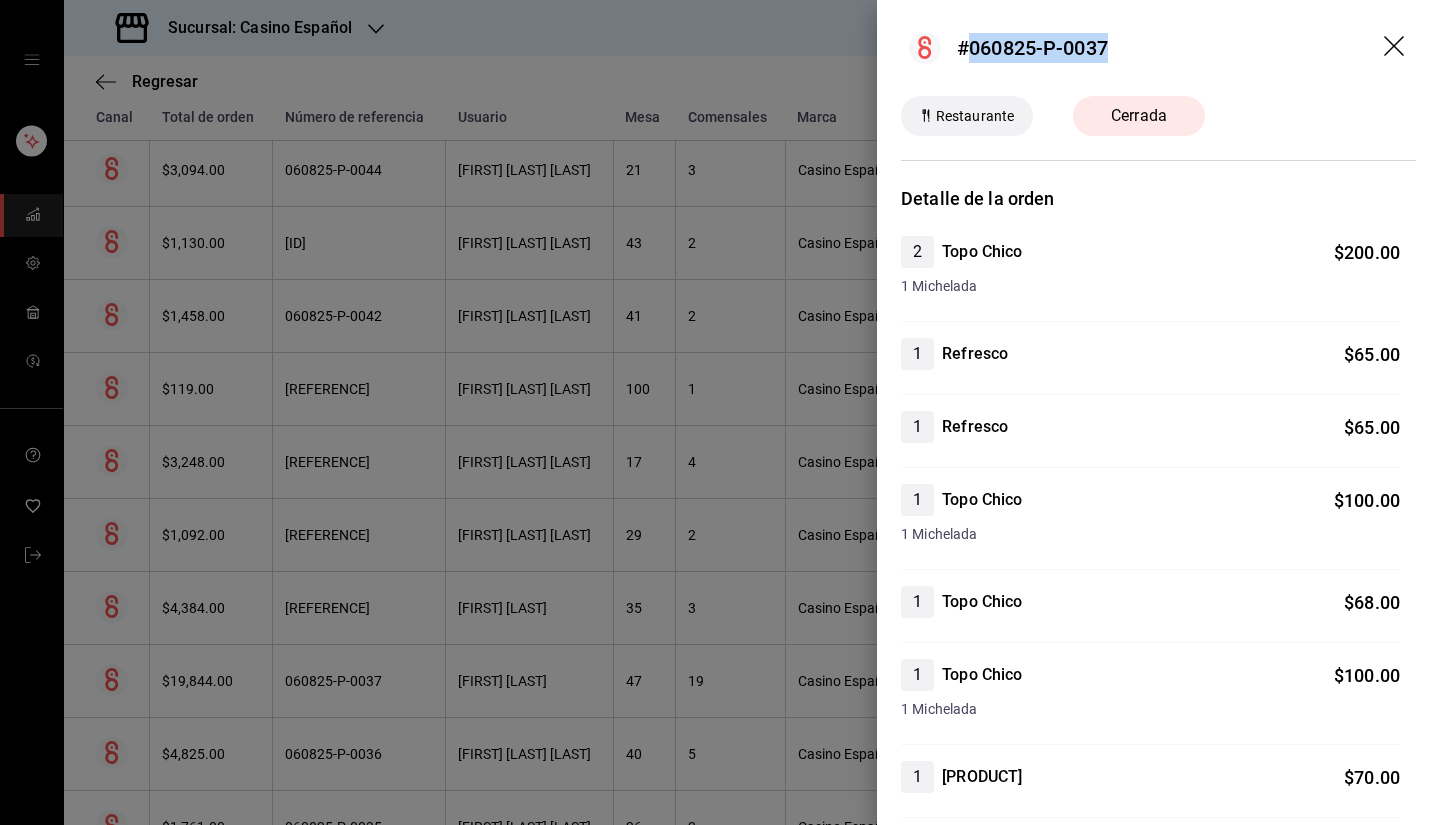 drag, startPoint x: 1114, startPoint y: 44, endPoint x: 972, endPoint y: 72, distance: 144.73424 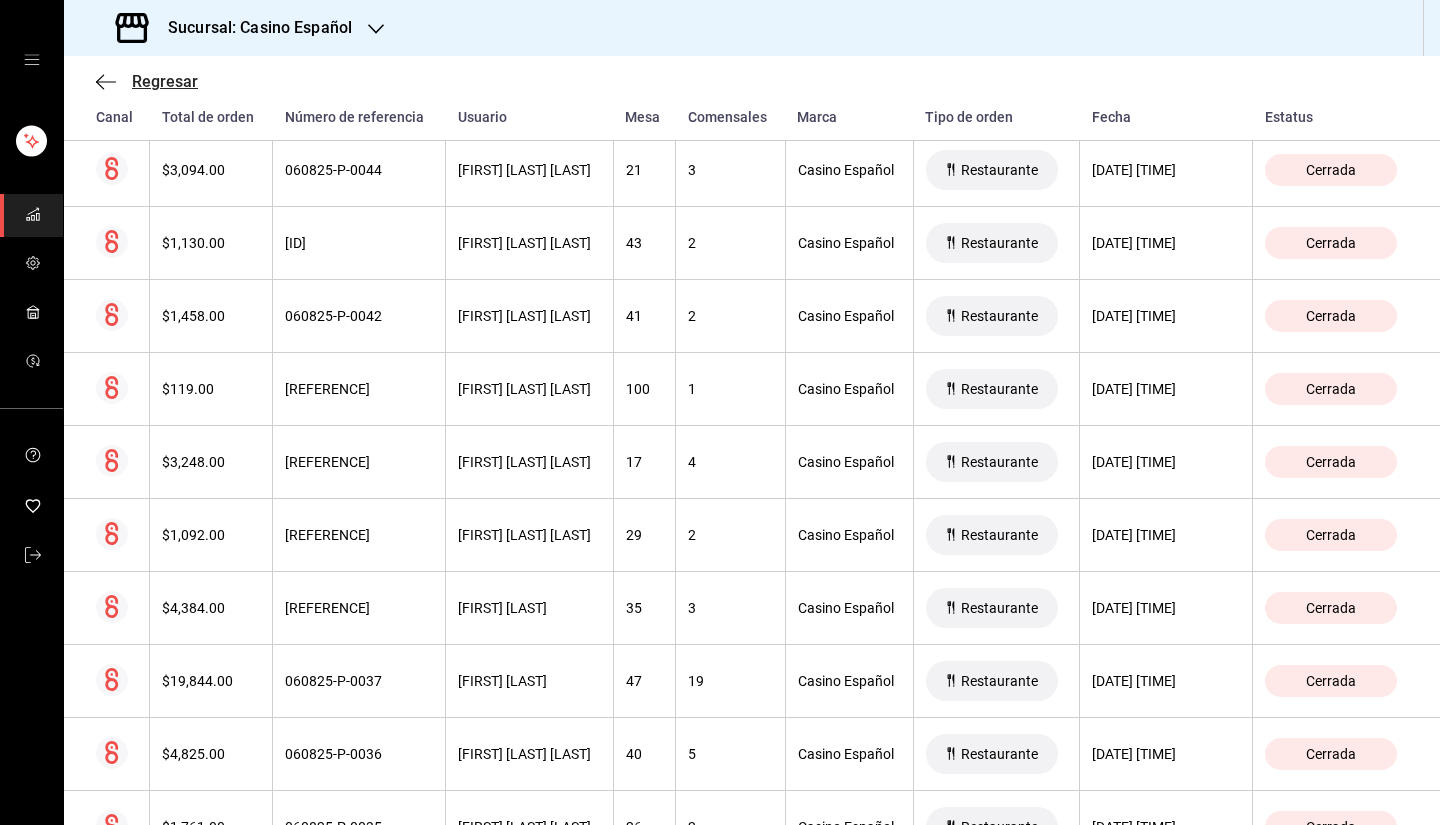 click on "Regresar" at bounding box center (165, 81) 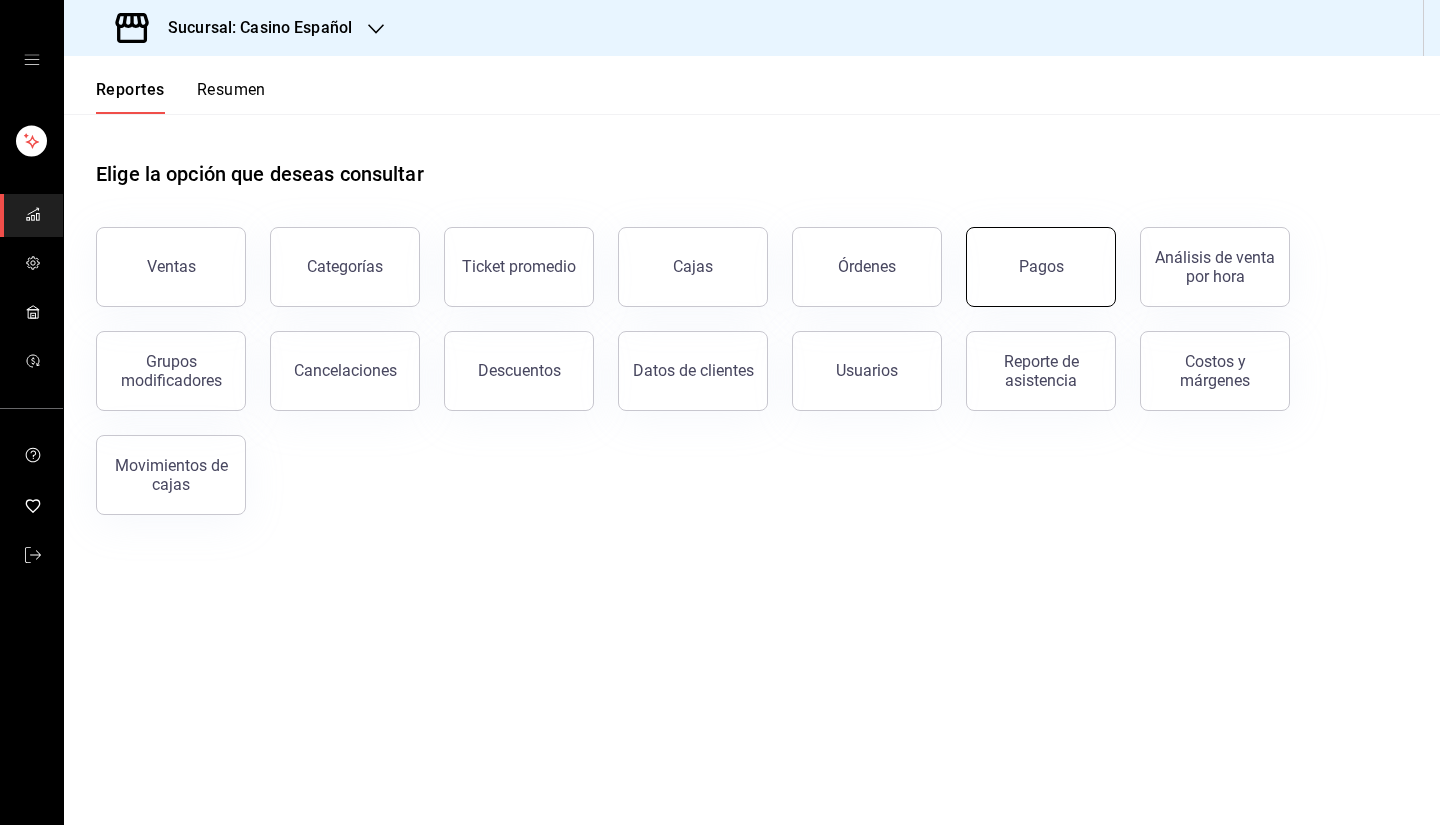 click on "Pagos" at bounding box center (1041, 266) 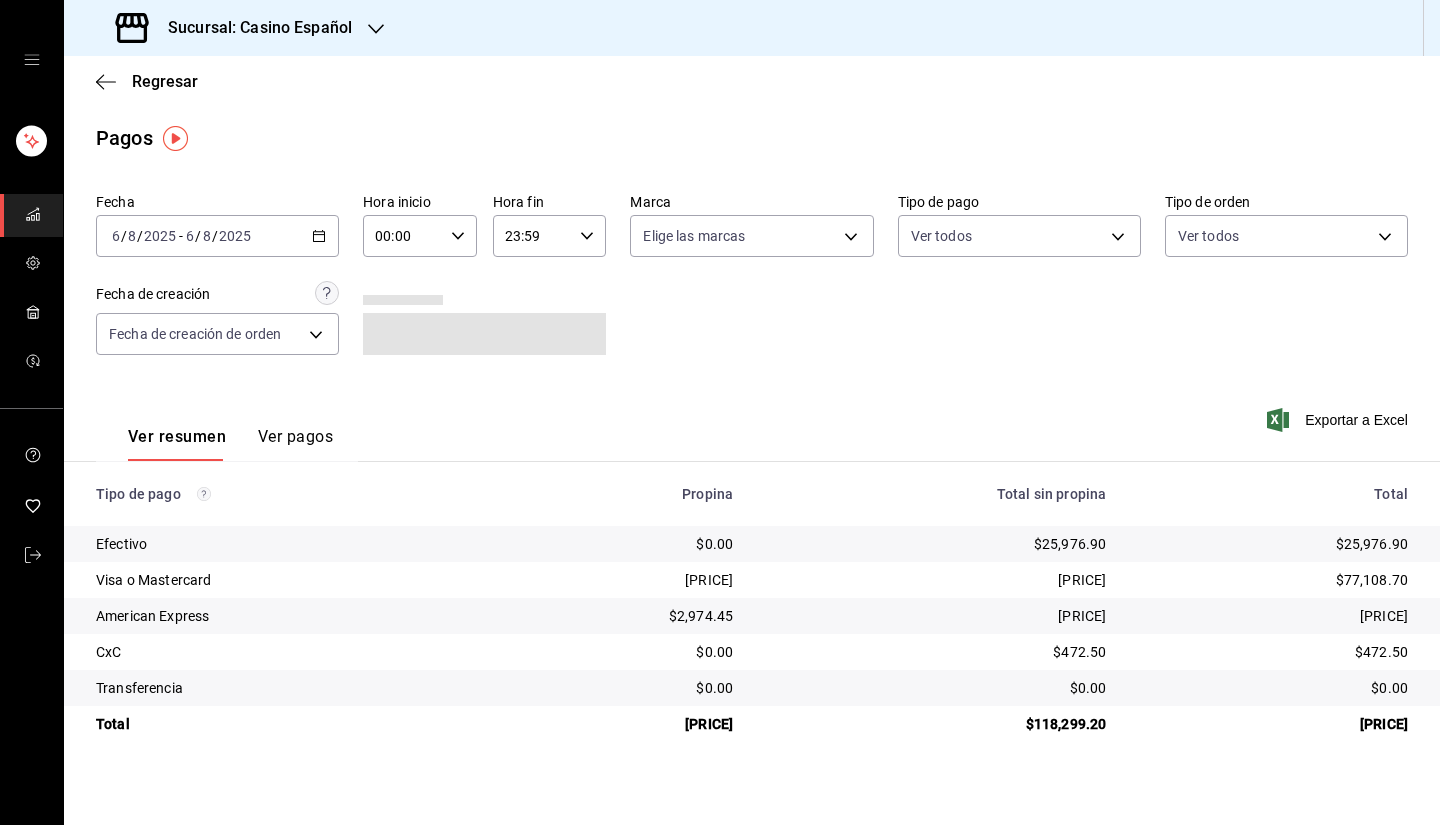 click on "Ver pagos" at bounding box center [295, 444] 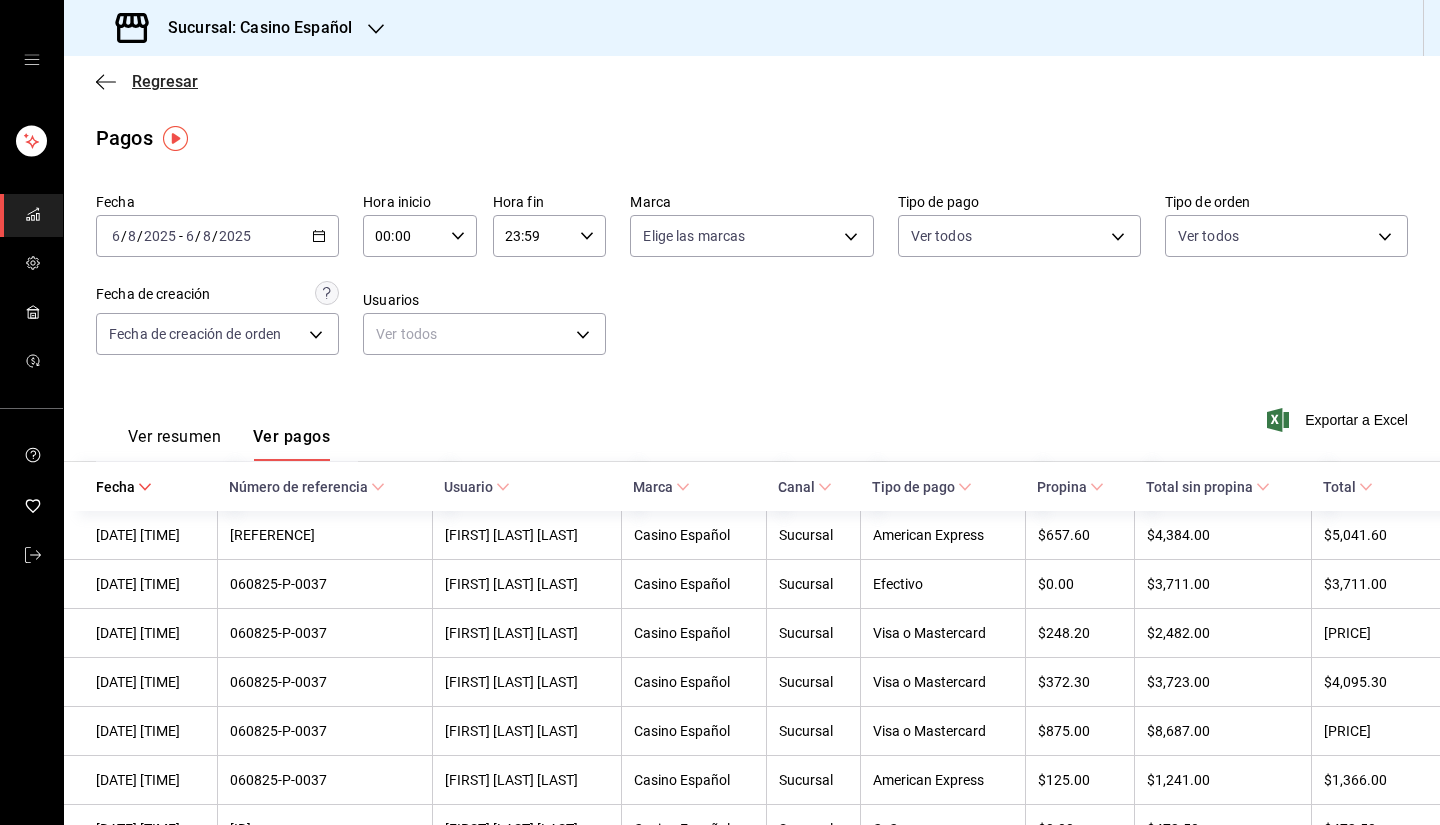 click on "Regresar" at bounding box center [165, 81] 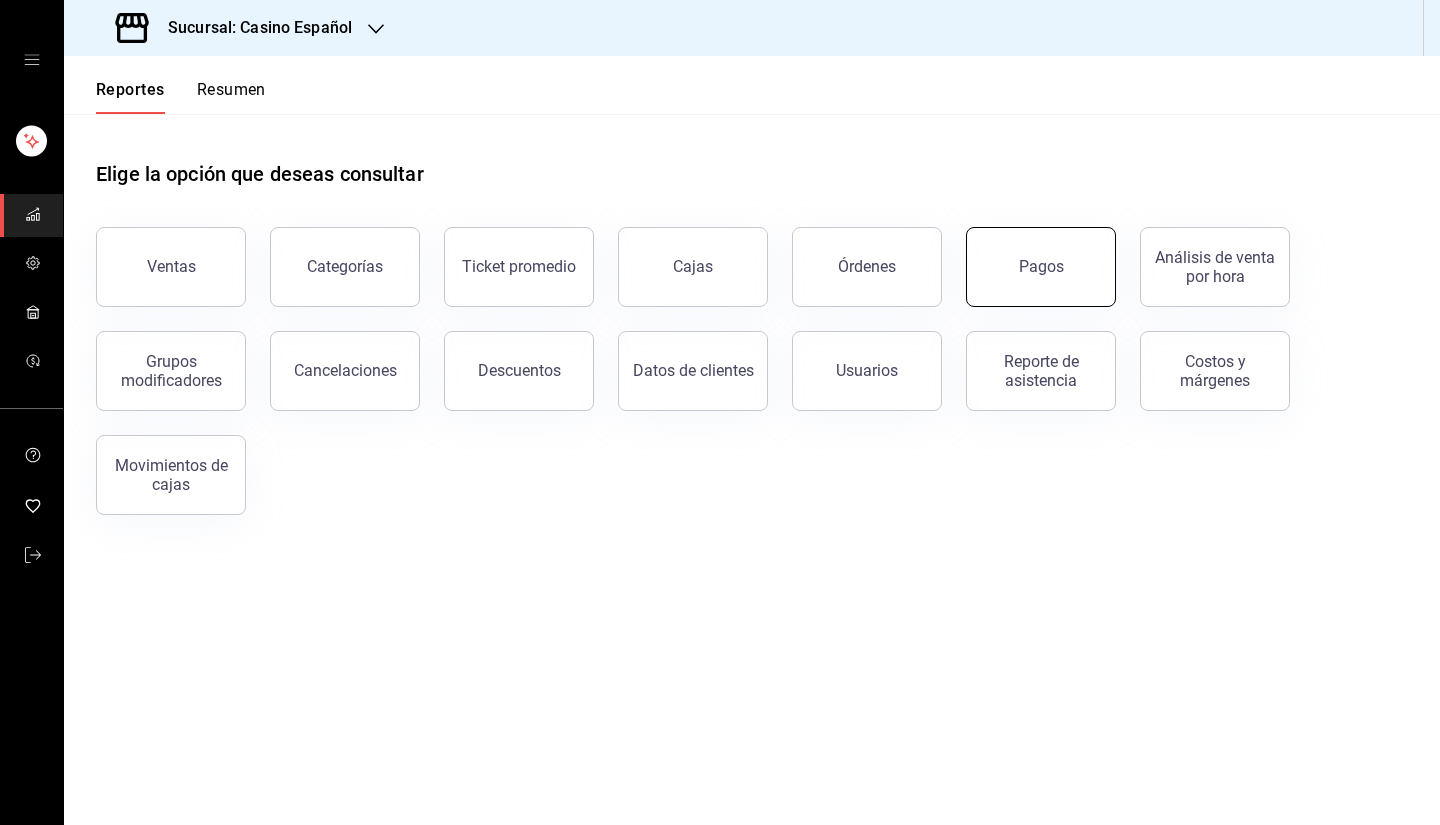 click on "Pagos" at bounding box center [1041, 267] 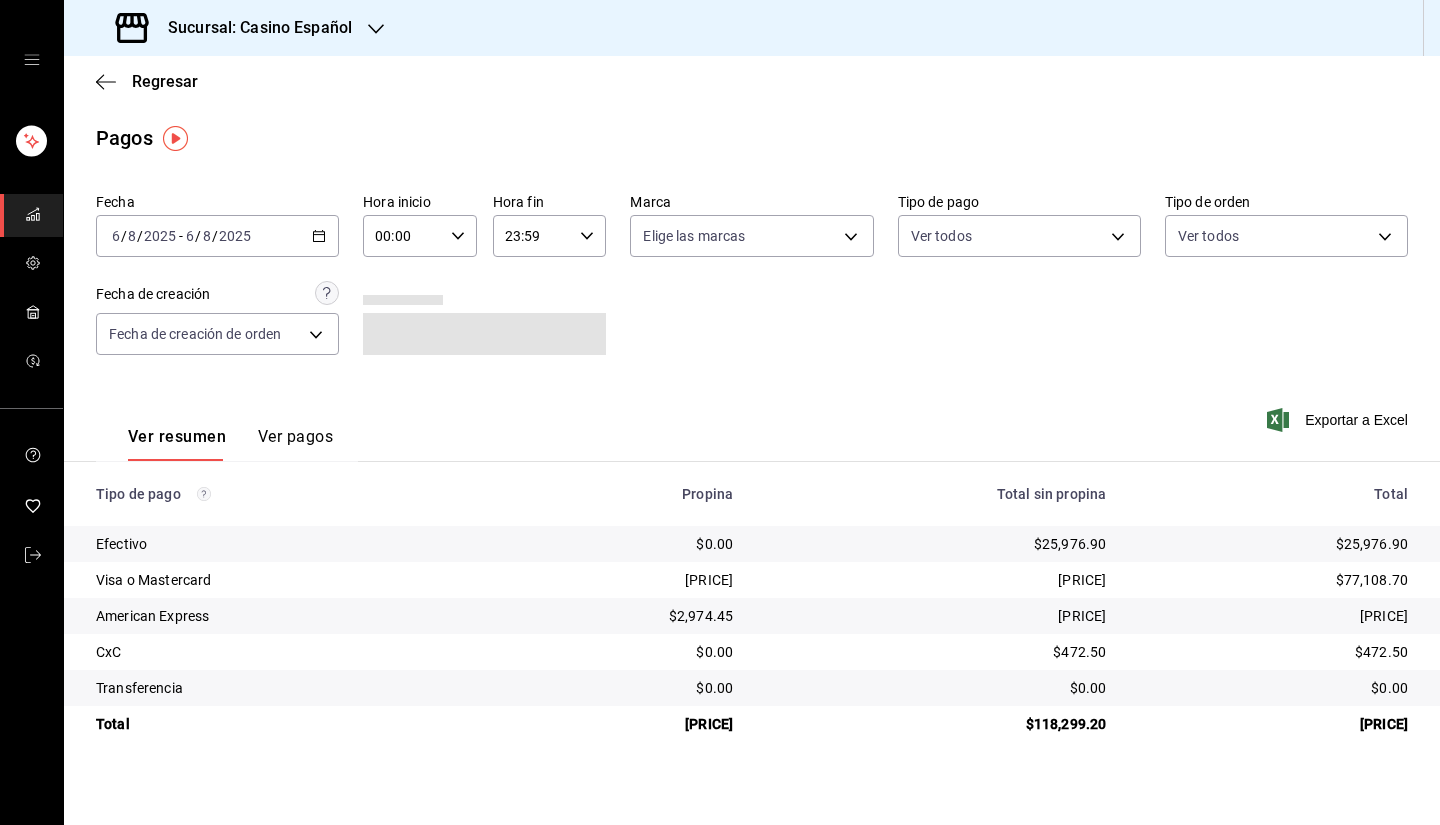 click on "Ver pagos" at bounding box center [295, 444] 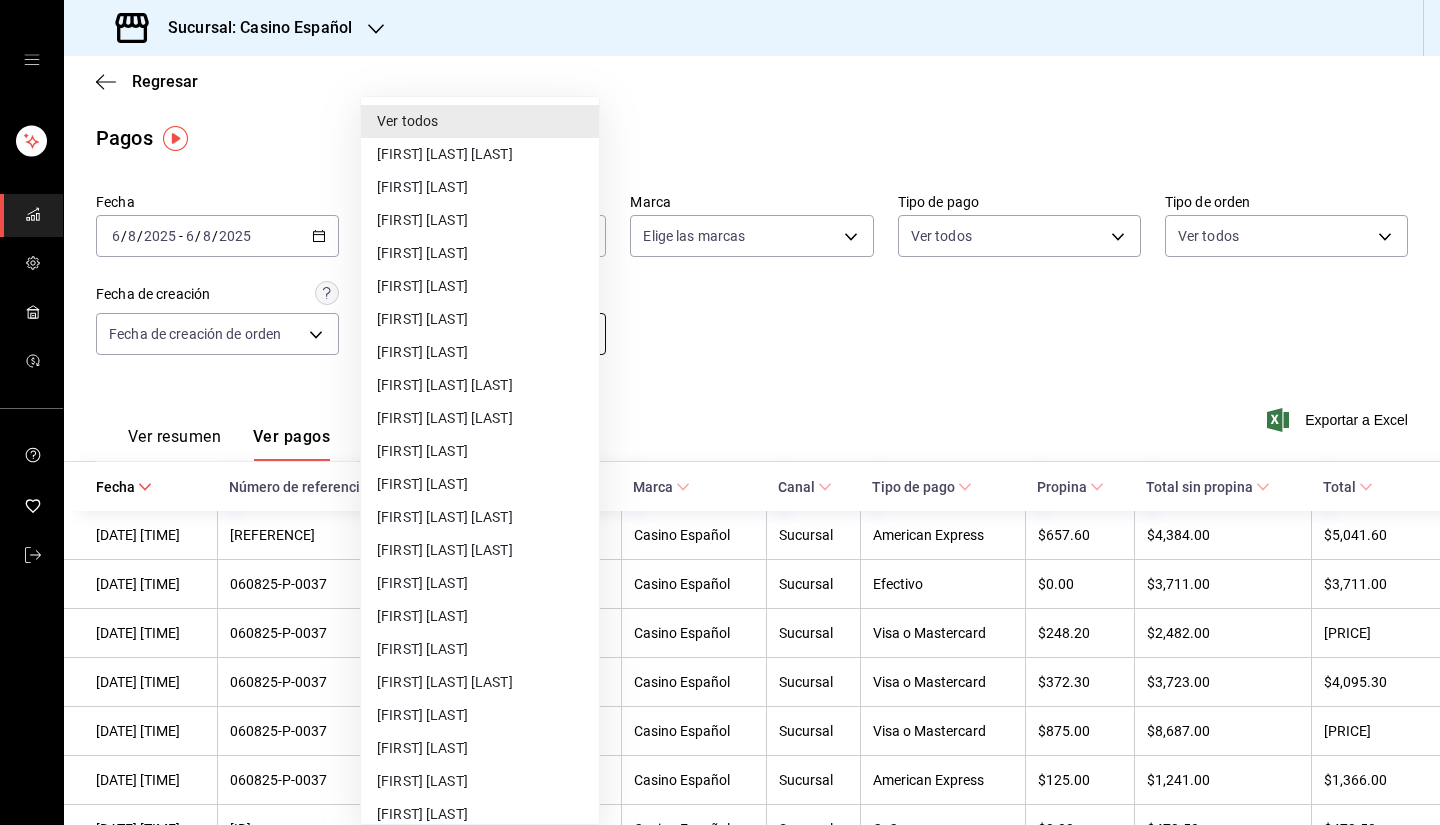 click on "Sucursal: [LOCATION] Regresar Pagos Fecha [DATE] [DATE] - [DATE] [DATE] Hora inicio [TIME] Hora inicio Hora fin [TIME] Hora fin Marca Elige las marcas Tipo de pago Ver todos Tipo de orden Ver todos Fecha de creación   Fecha de creación de orden ORDER Usuarios Ver todos null Ver resumen Ver pagos Exportar a Excel Fecha Número de referencia Usuario Marca Canal Tipo de pago Propina Total sin propina Total [DATE] [TIME] [REFERENCE] [FIRST] [LAST] [LOCATION] Sucursal [BRAND] [PRICE] [PRICE] [PRICE] [DATE] [TIME] [REFERENCE] [FIRST] [LAST] [LOCATION] Sucursal Efectivo [PRICE] [PRICE] [PRICE] [DATE] [TIME] [REFERENCE] [FIRST] [LAST] [LOCATION] Sucursal Visa o Mastercard [PRICE] [PRICE] [PRICE] [DATE] [TIME] [REFERENCE] [FIRST] [LAST] [LOCATION] Sucursal Visa o Mastercard [PRICE] [PRICE] [PRICE] [DATE] [TIME] [REFERENCE] [FIRST] [LAST] [LOCATION] [PRICE]" at bounding box center [720, 412] 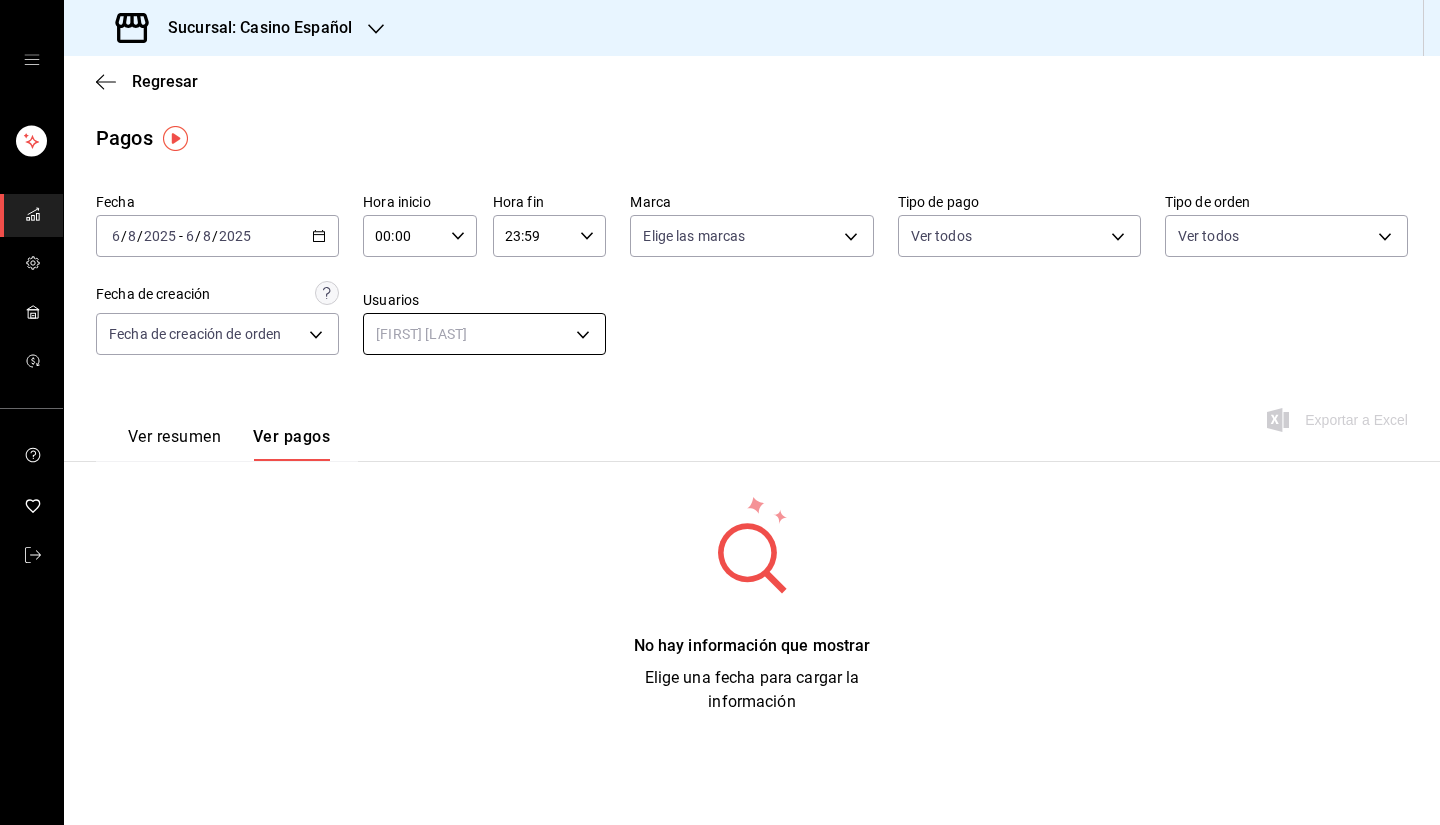 click on "Sucursal: [LOCATION] Regresar Pagos Fecha [DATE] [DATE] - [DATE] [DATE] Hora inicio [TIME] Hora inicio Hora fin [TIME] Hora fin Marca Elige las marcas Tipo de pago Ver todos Tipo de orden Ver todos Fecha de creación   Fecha de creación de orden ORDER Usuarios [FIRST] [LAST] [UUID] Ver resumen Ver pagos Exportar a Excel No hay información que mostrar Elige una fecha para cargar la información GANA 1 MES GRATIS EN TU SUSCRIPCIÓN AQUÍ ¿Recuerdas cómo empezó tu restaurante?
Hoy puedes ayudar a un colega a tener el mismo cambio que tú viviste.
Recomienda Parrot directamente desde tu Portal Administrador.
Es fácil y rápido.
🎁 Por cada restaurante que se una, ganas 1 mes gratis. Ver video tutorial Ir a video Visitar centro de ayuda (XX) XXXX-XXXX soporte@example.com Visitar centro de ayuda (XX) XXXX-XXXX soporte@example.com" at bounding box center [720, 412] 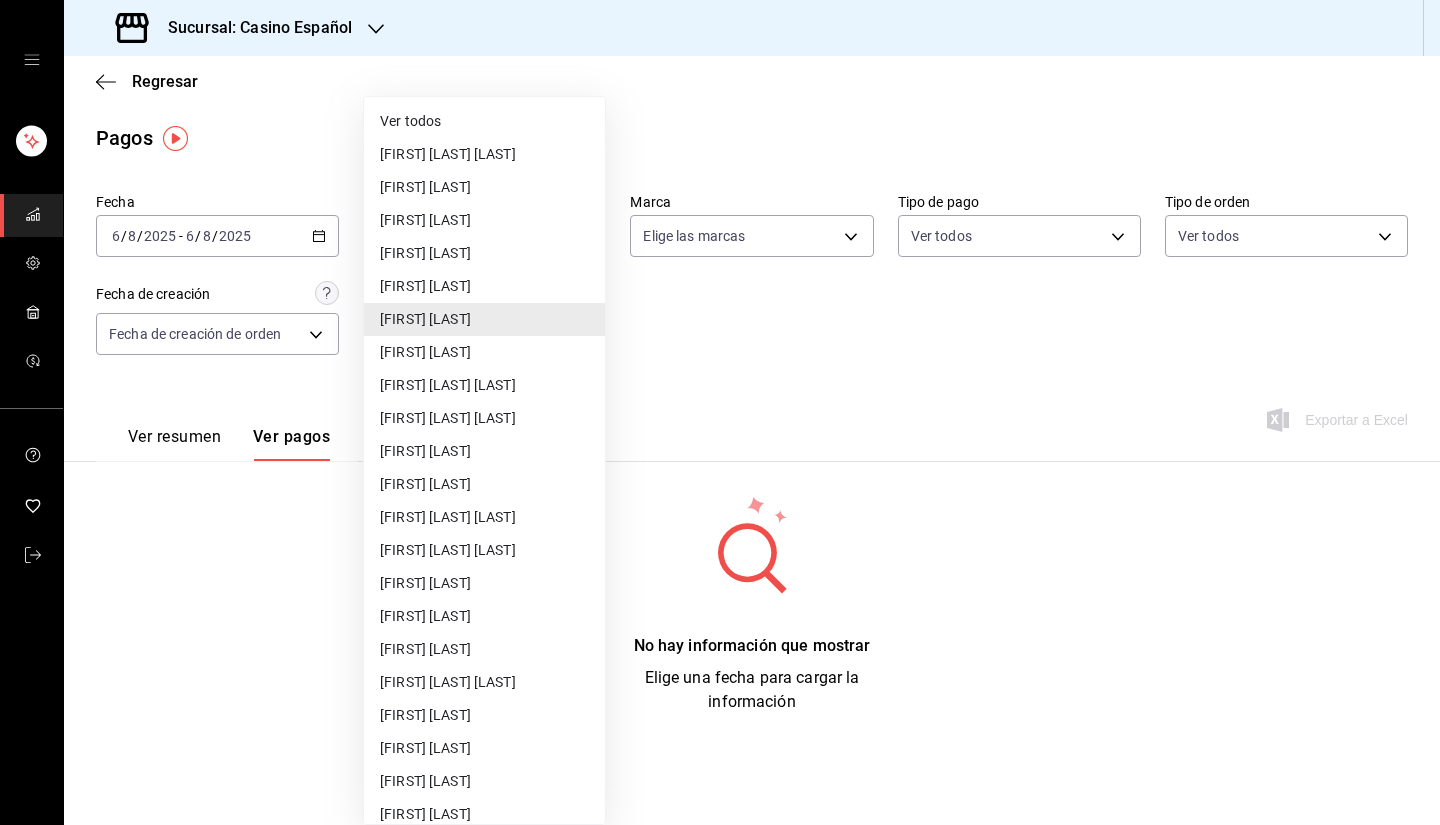 drag, startPoint x: 462, startPoint y: 123, endPoint x: 439, endPoint y: 162, distance: 45.276924 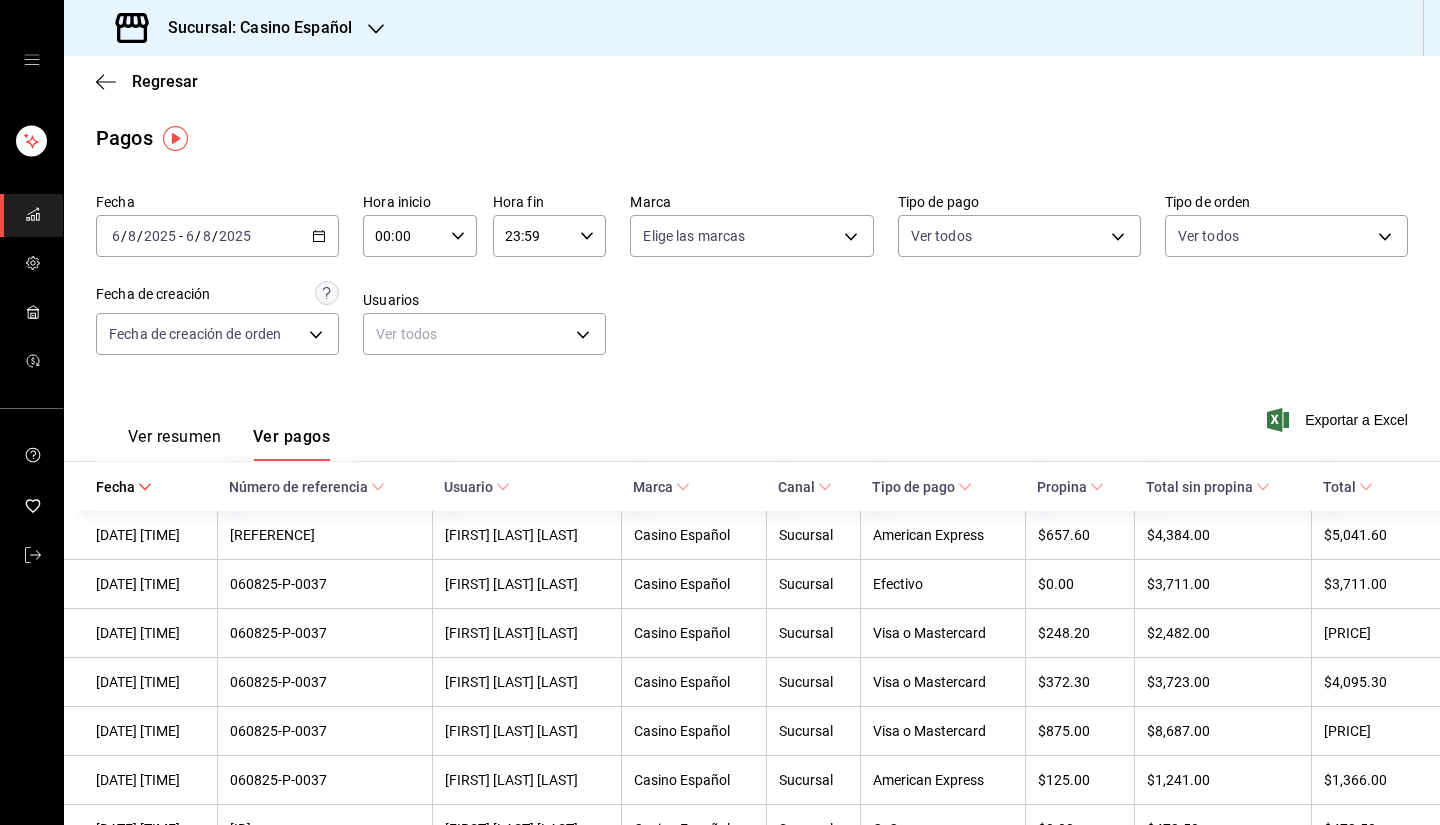 click on "Ver resumen" at bounding box center [174, 444] 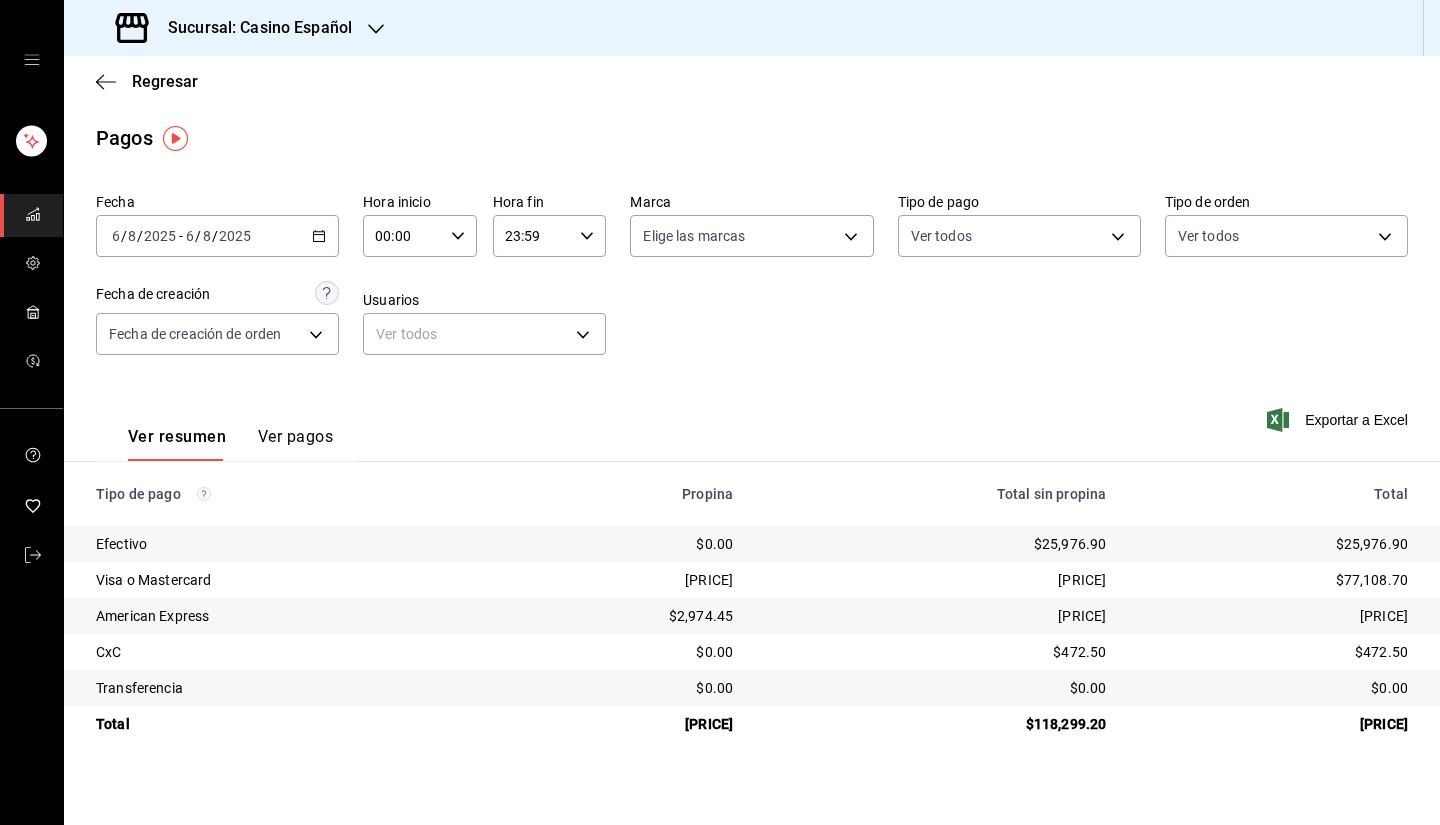 click on "Ver pagos" at bounding box center [295, 444] 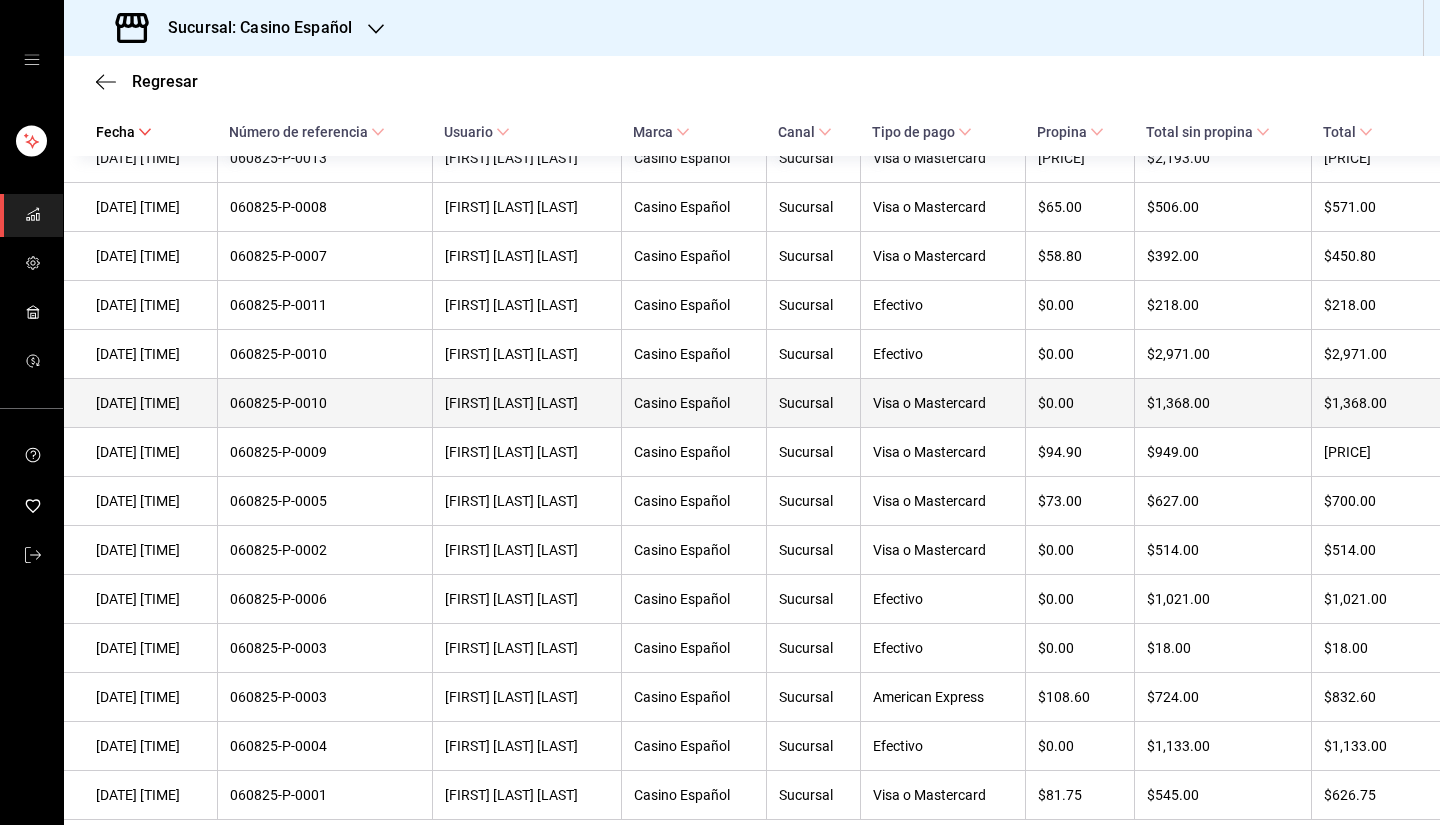 scroll, scrollTop: 2826, scrollLeft: 0, axis: vertical 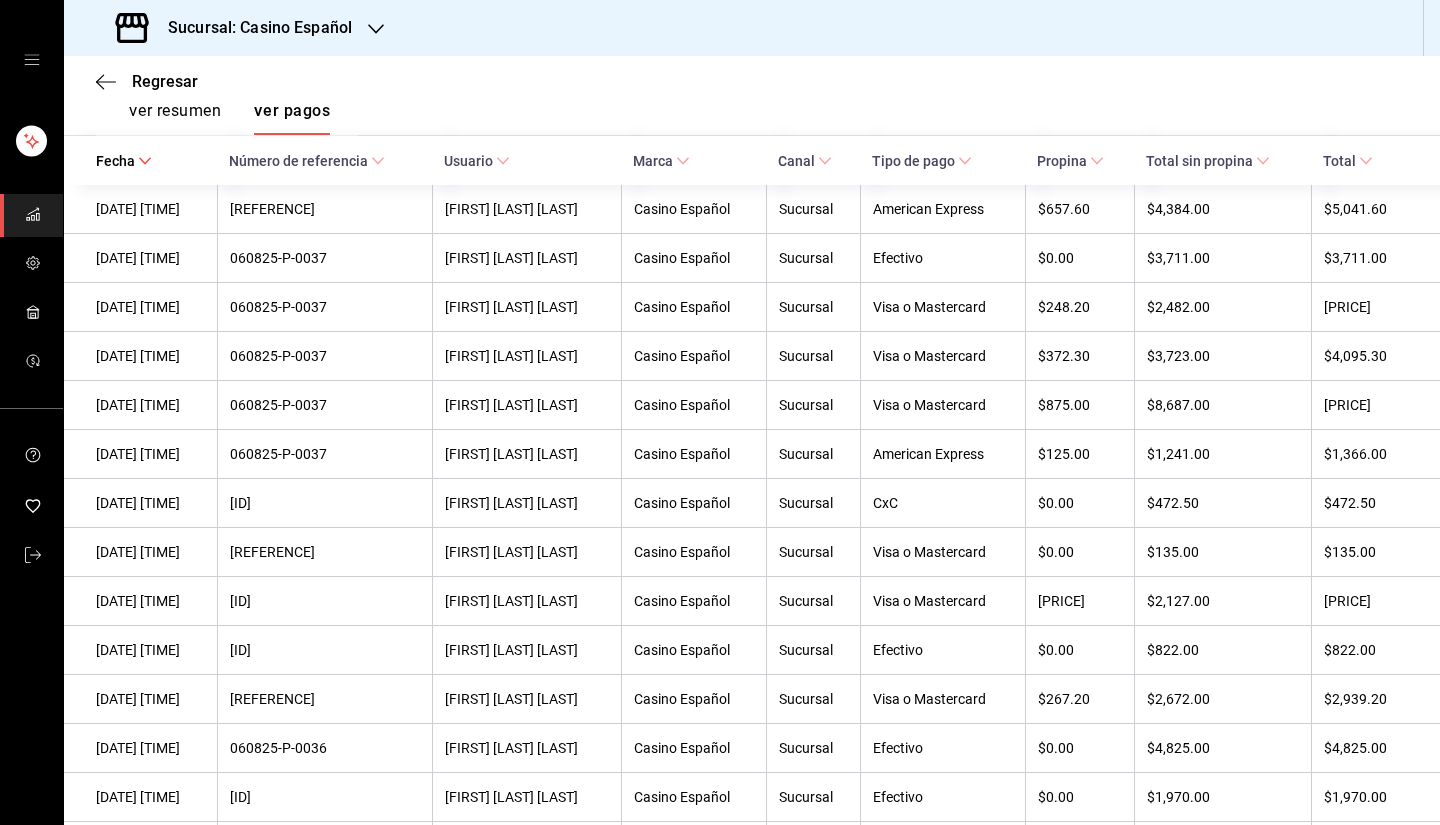 click 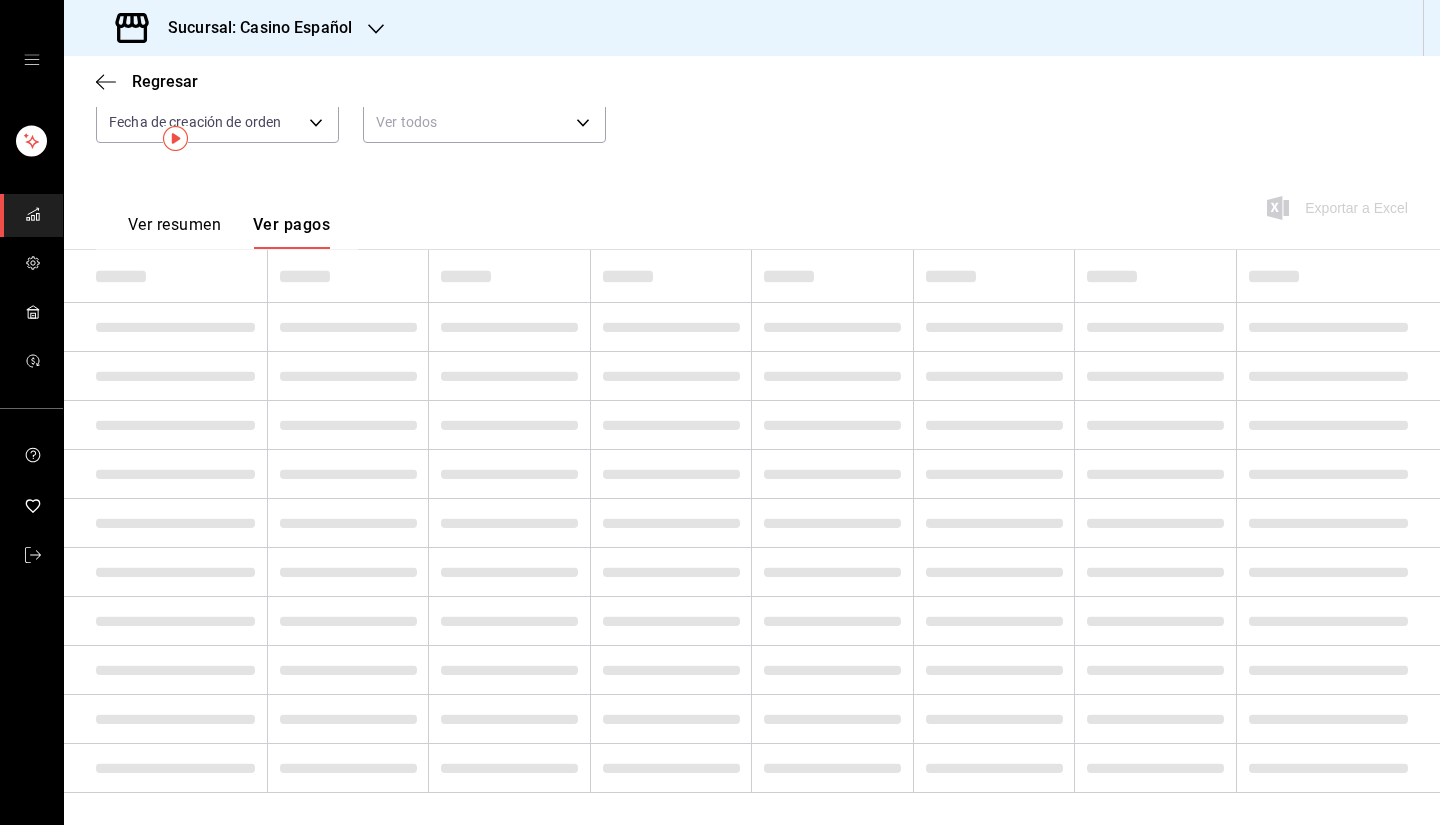 scroll, scrollTop: 0, scrollLeft: 0, axis: both 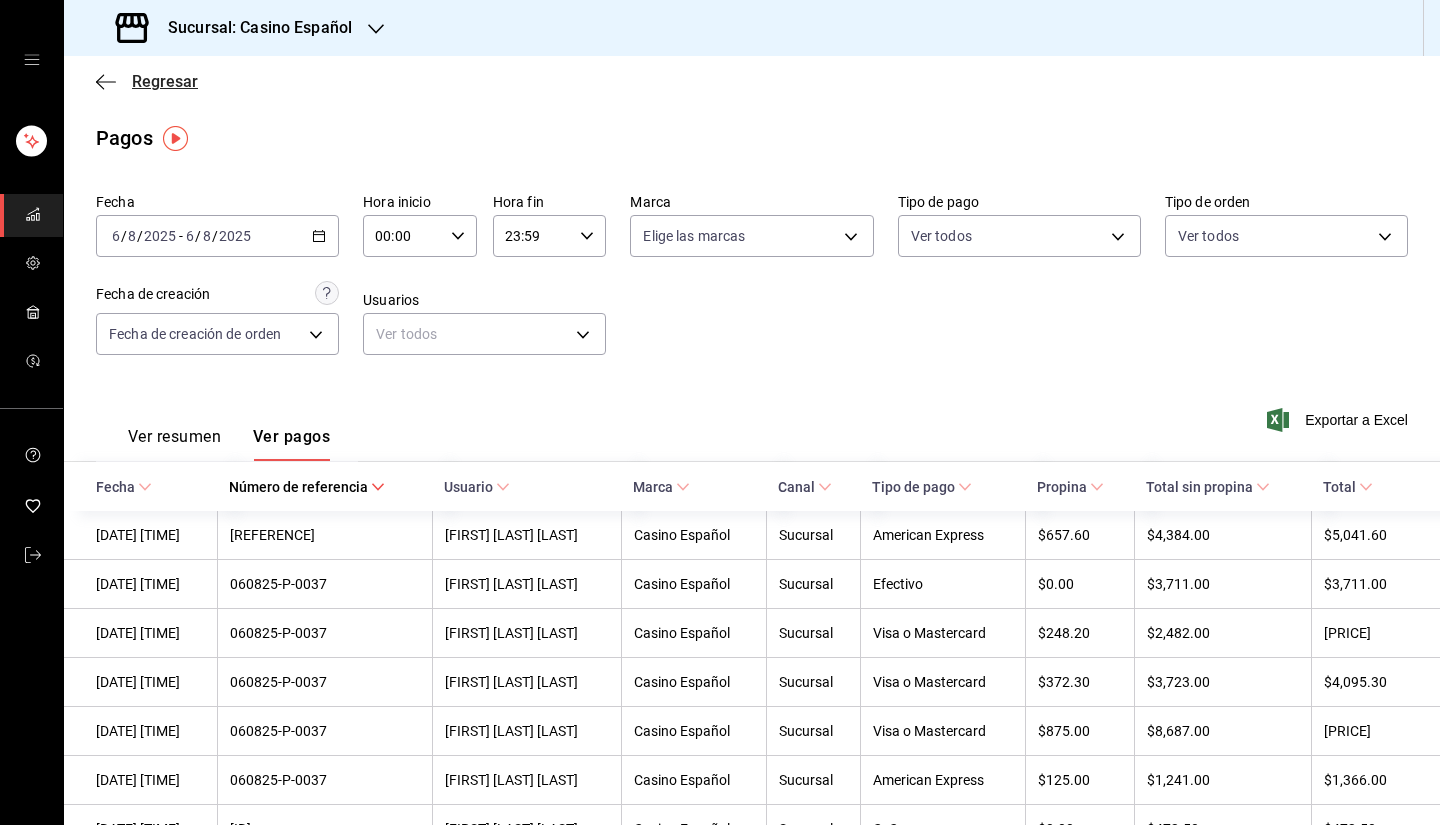click on "Regresar" at bounding box center (165, 81) 